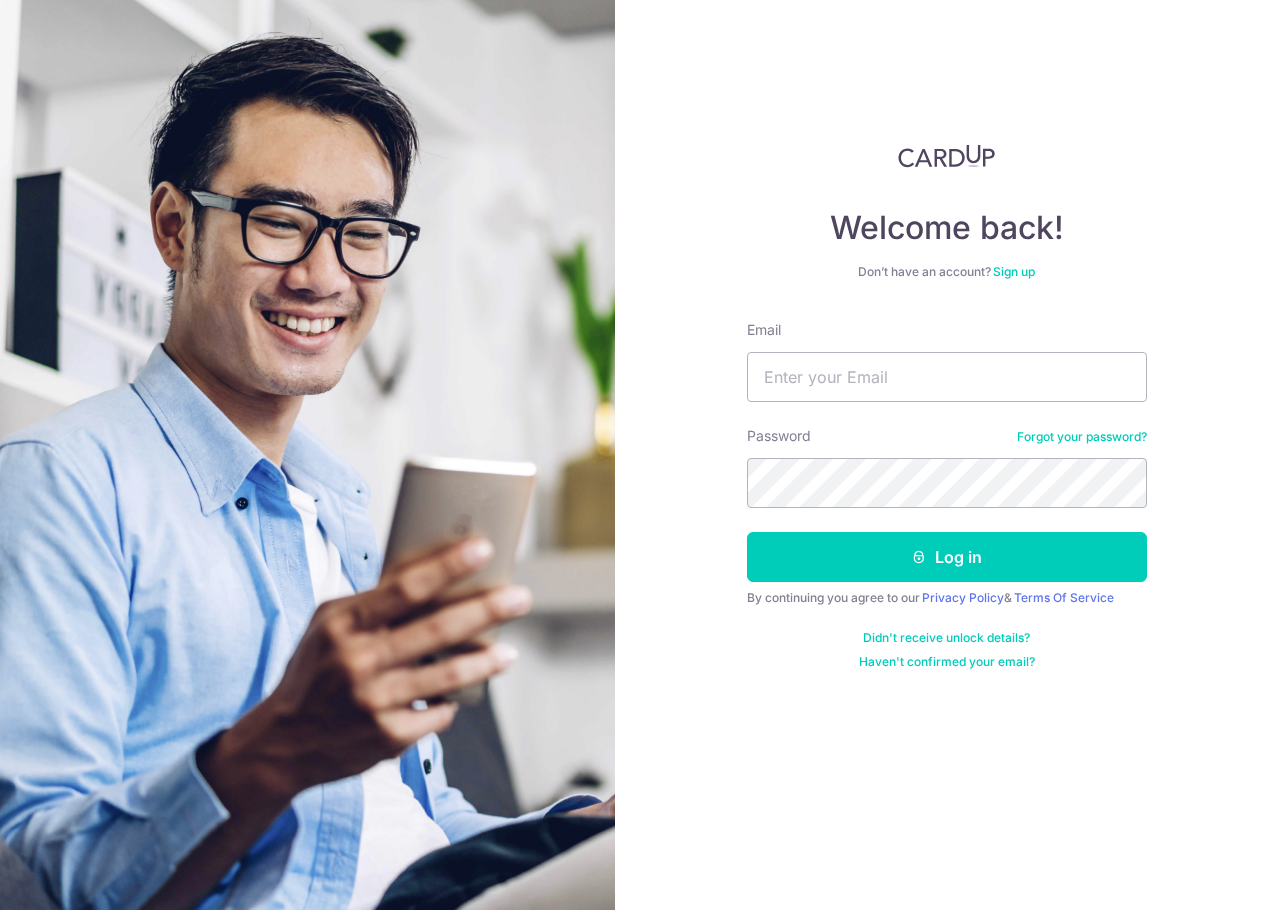 scroll, scrollTop: 0, scrollLeft: 0, axis: both 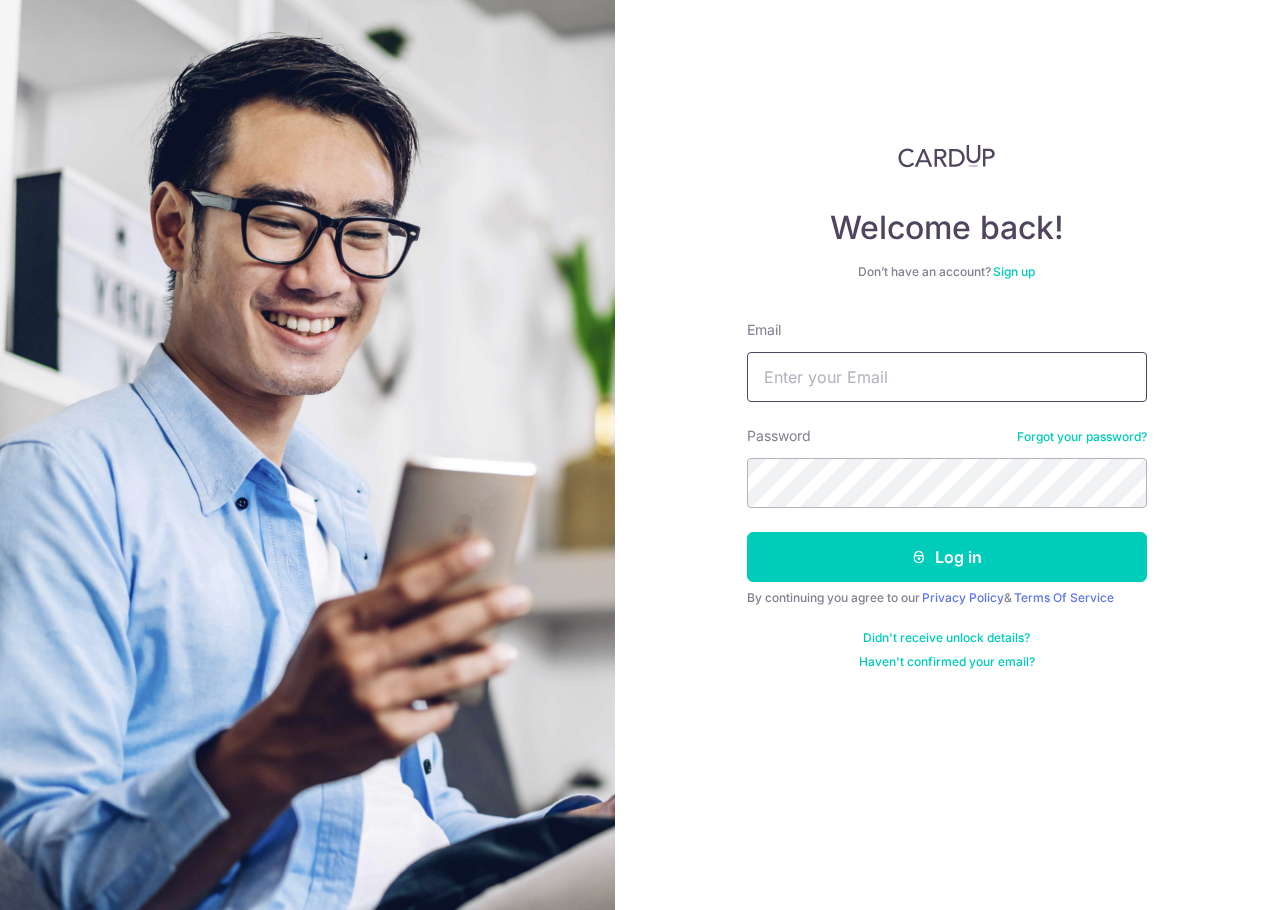 click on "Email" at bounding box center (947, 377) 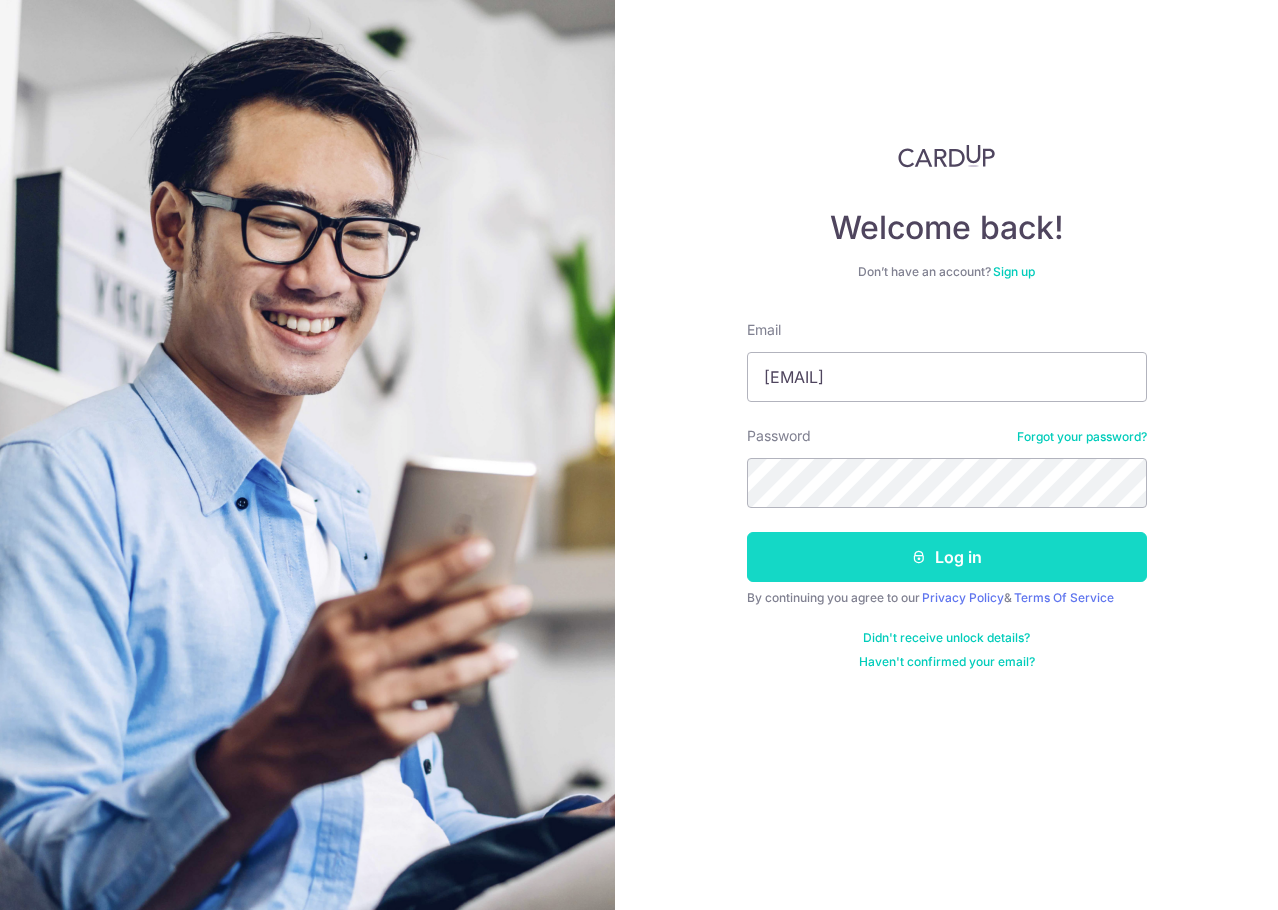 click on "Log in" at bounding box center [947, 557] 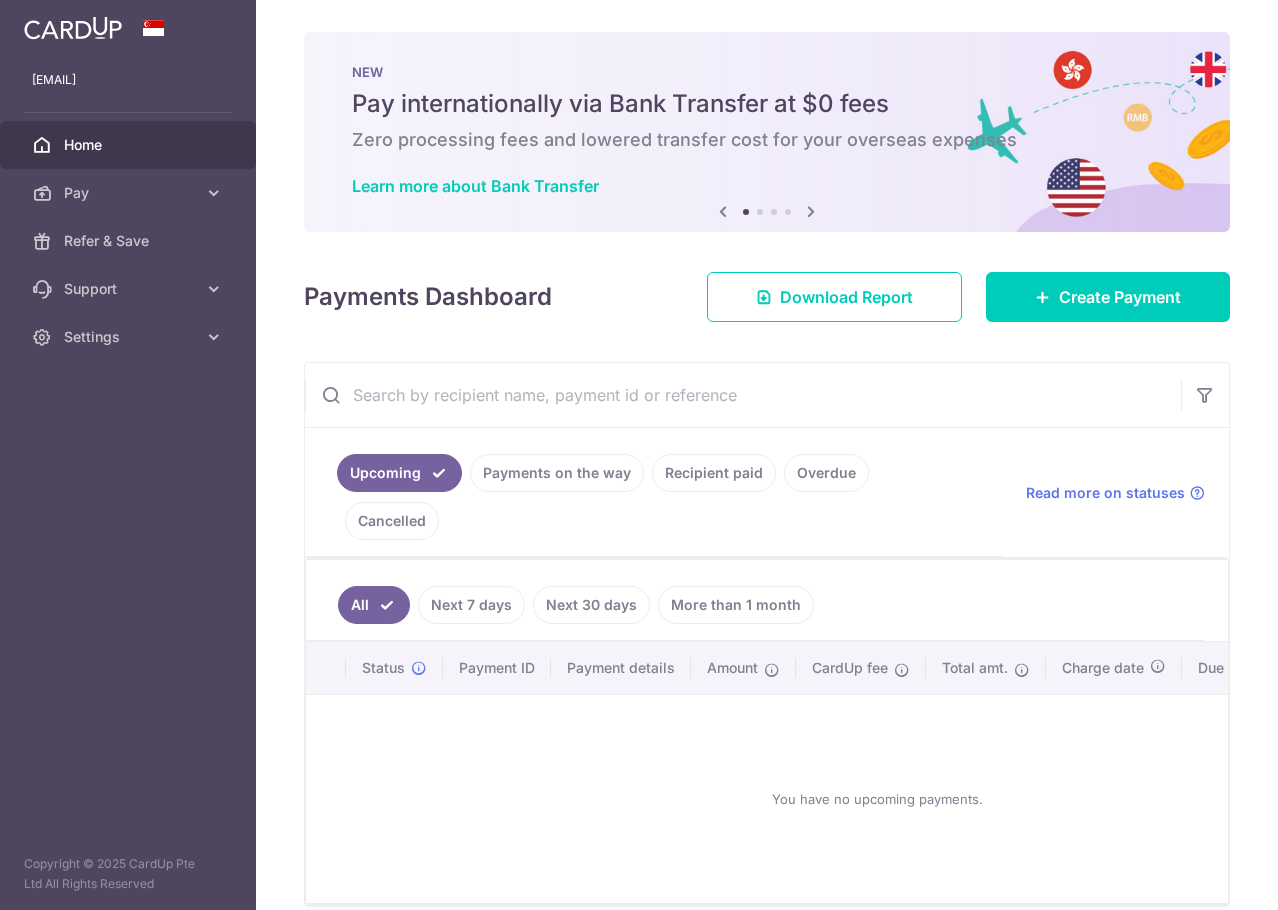 scroll, scrollTop: 0, scrollLeft: 0, axis: both 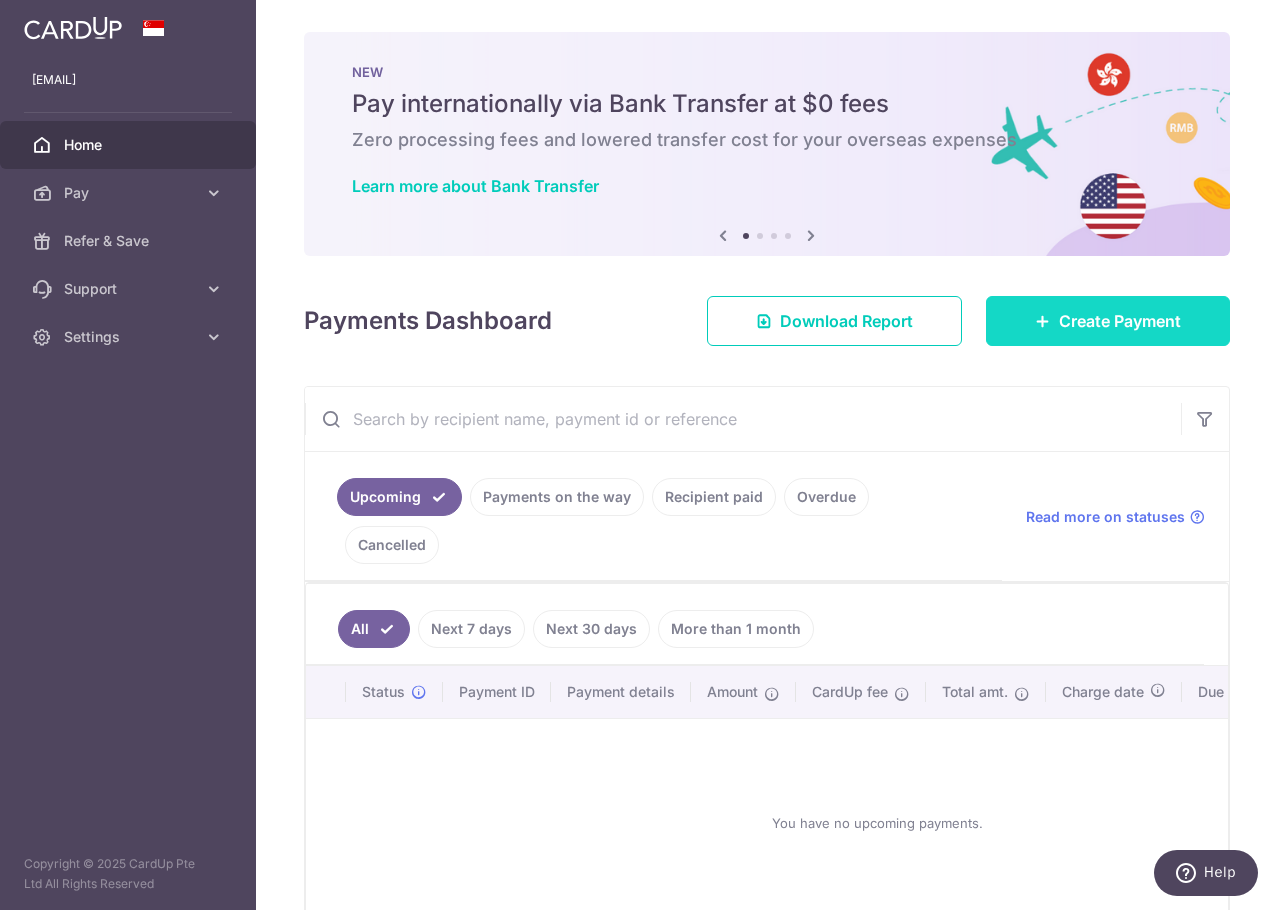 click on "Create Payment" at bounding box center (1108, 321) 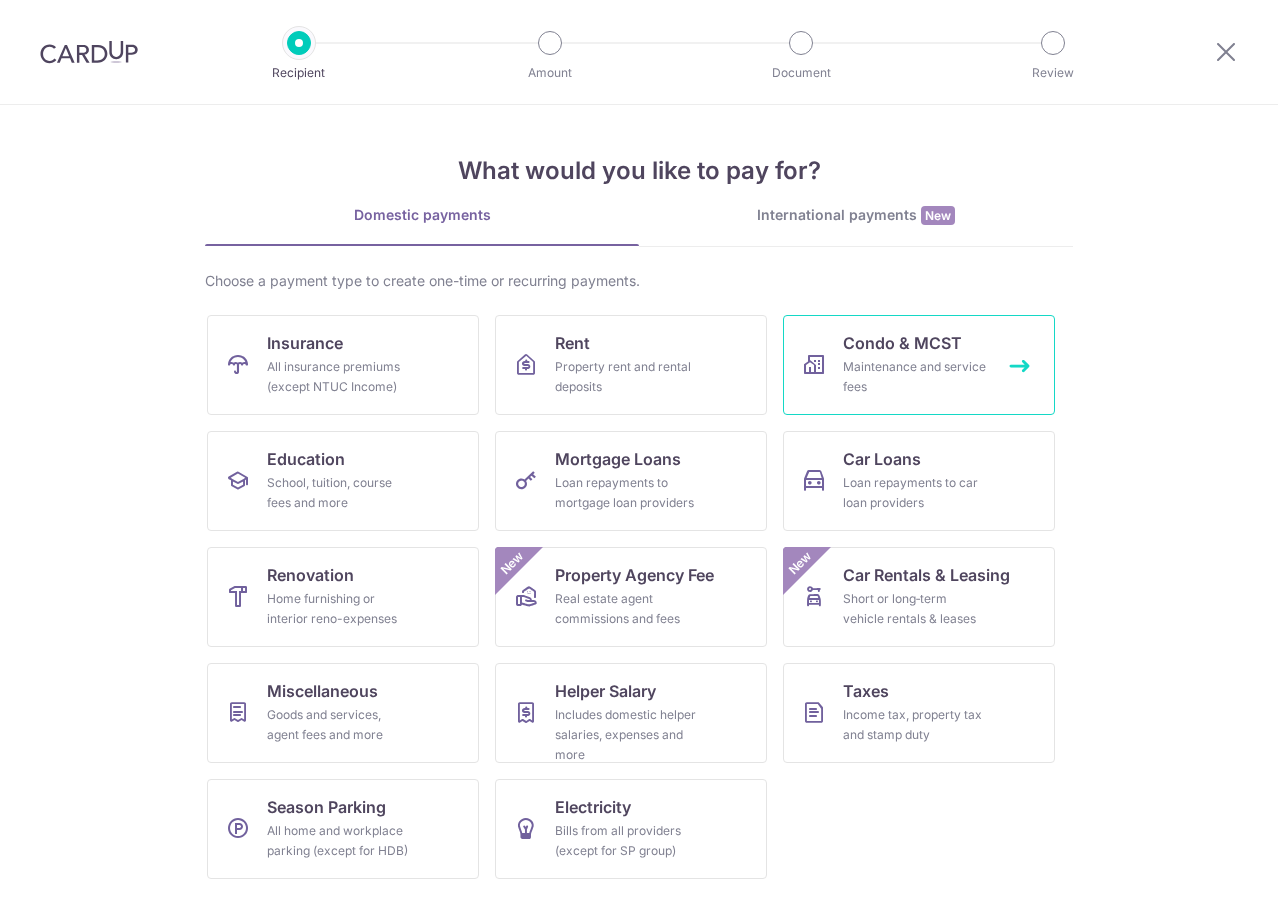 scroll, scrollTop: 0, scrollLeft: 0, axis: both 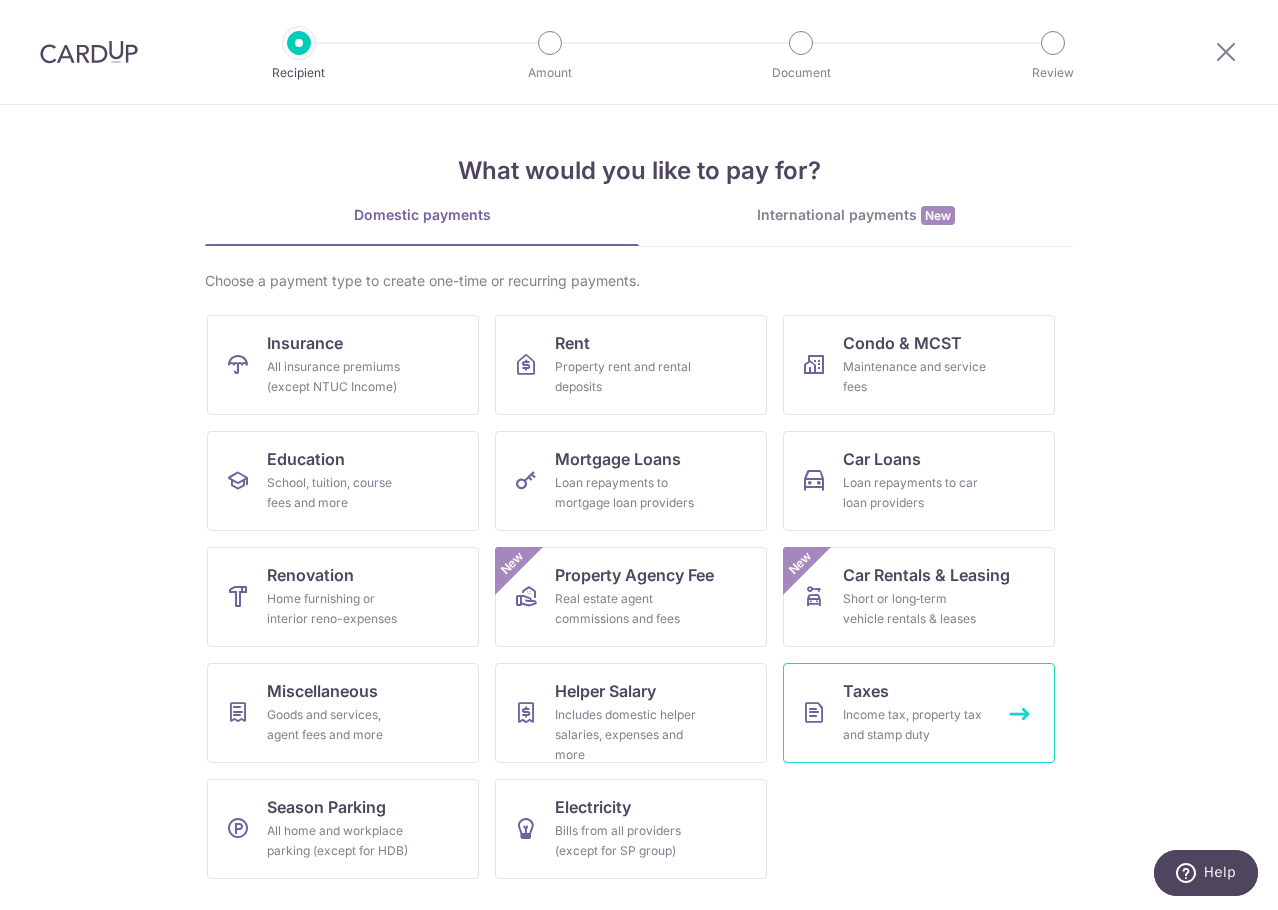 click on "Income tax, property tax and stamp duty" at bounding box center (915, 725) 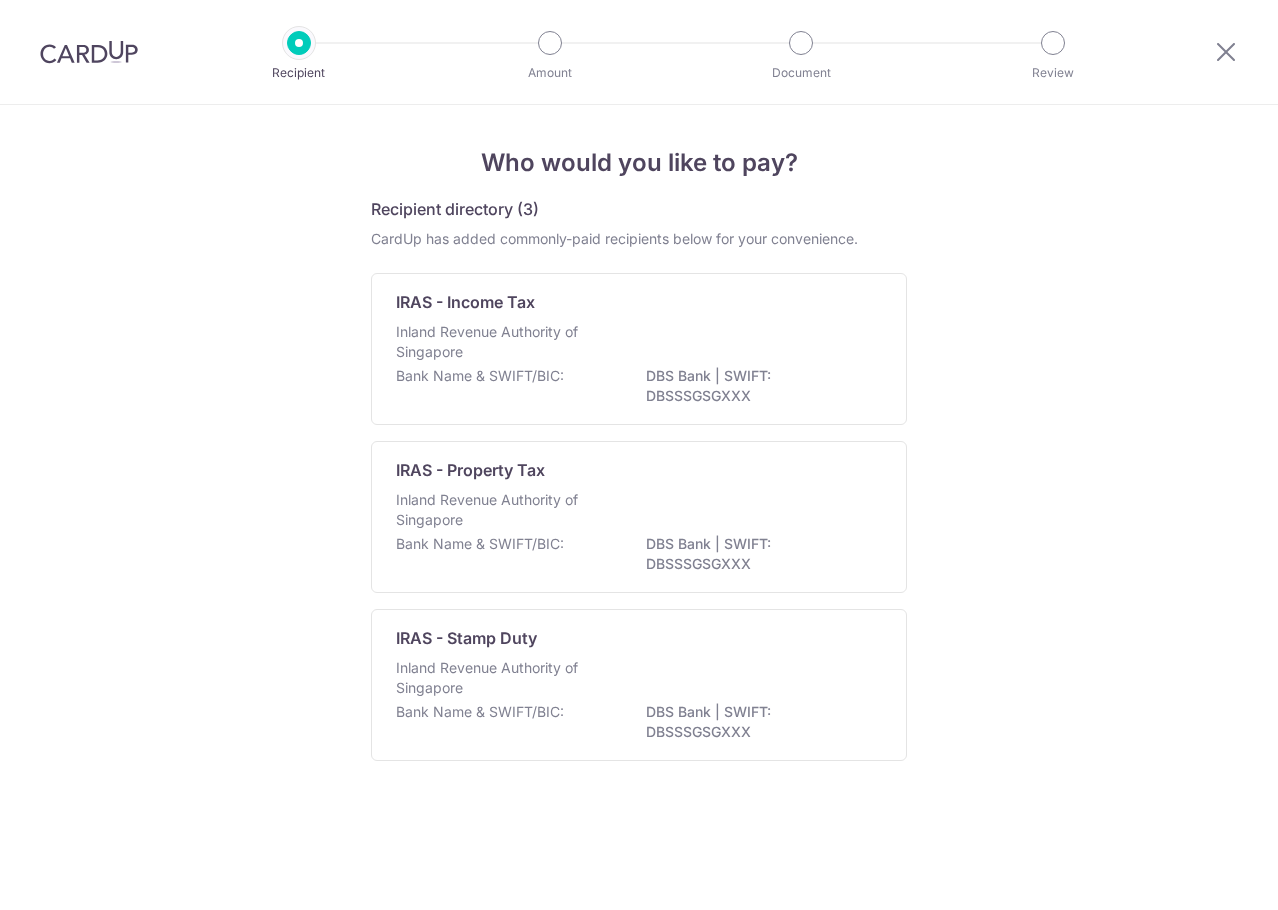 scroll, scrollTop: 0, scrollLeft: 0, axis: both 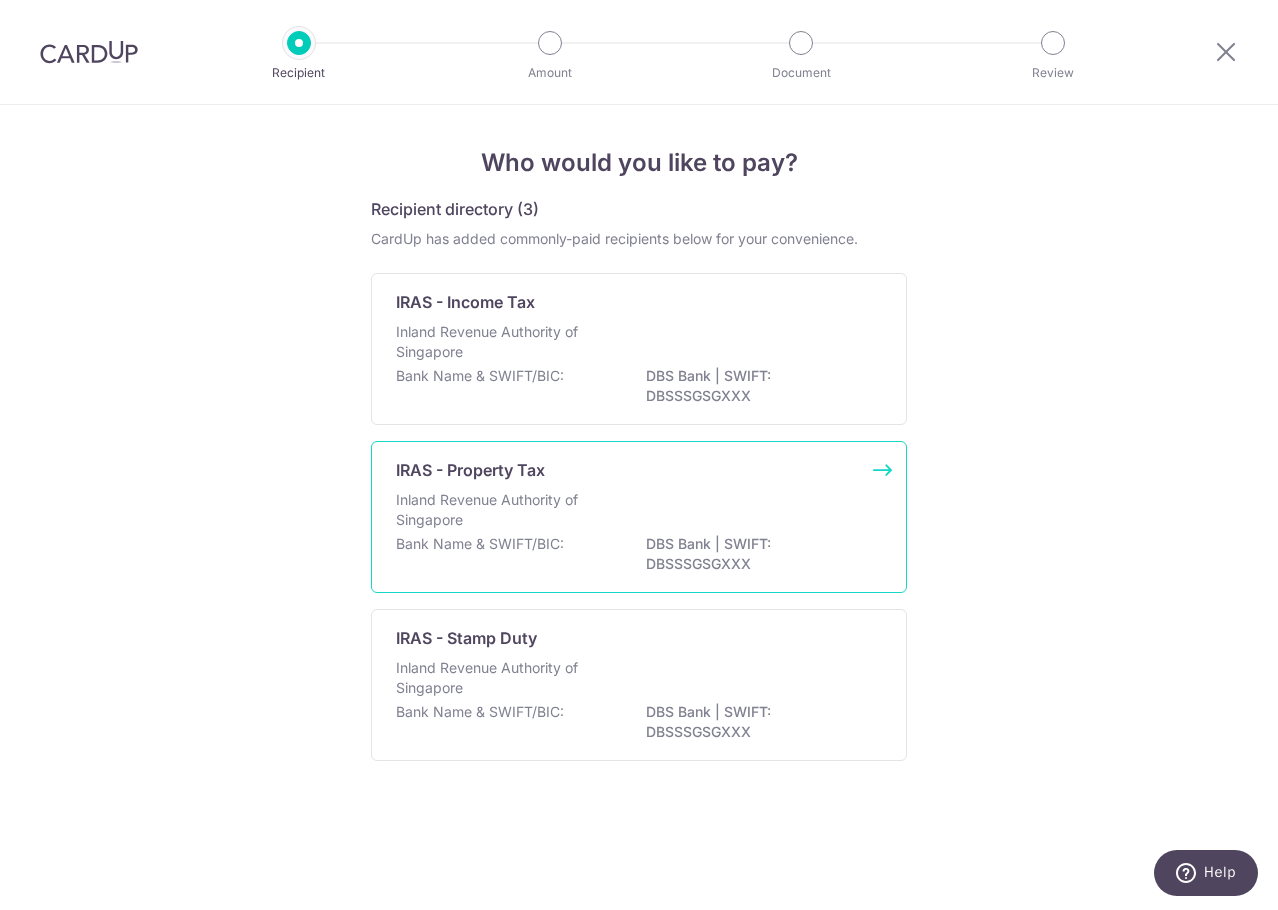 click on "Inland Revenue Authority of Singapore" at bounding box center [639, 512] 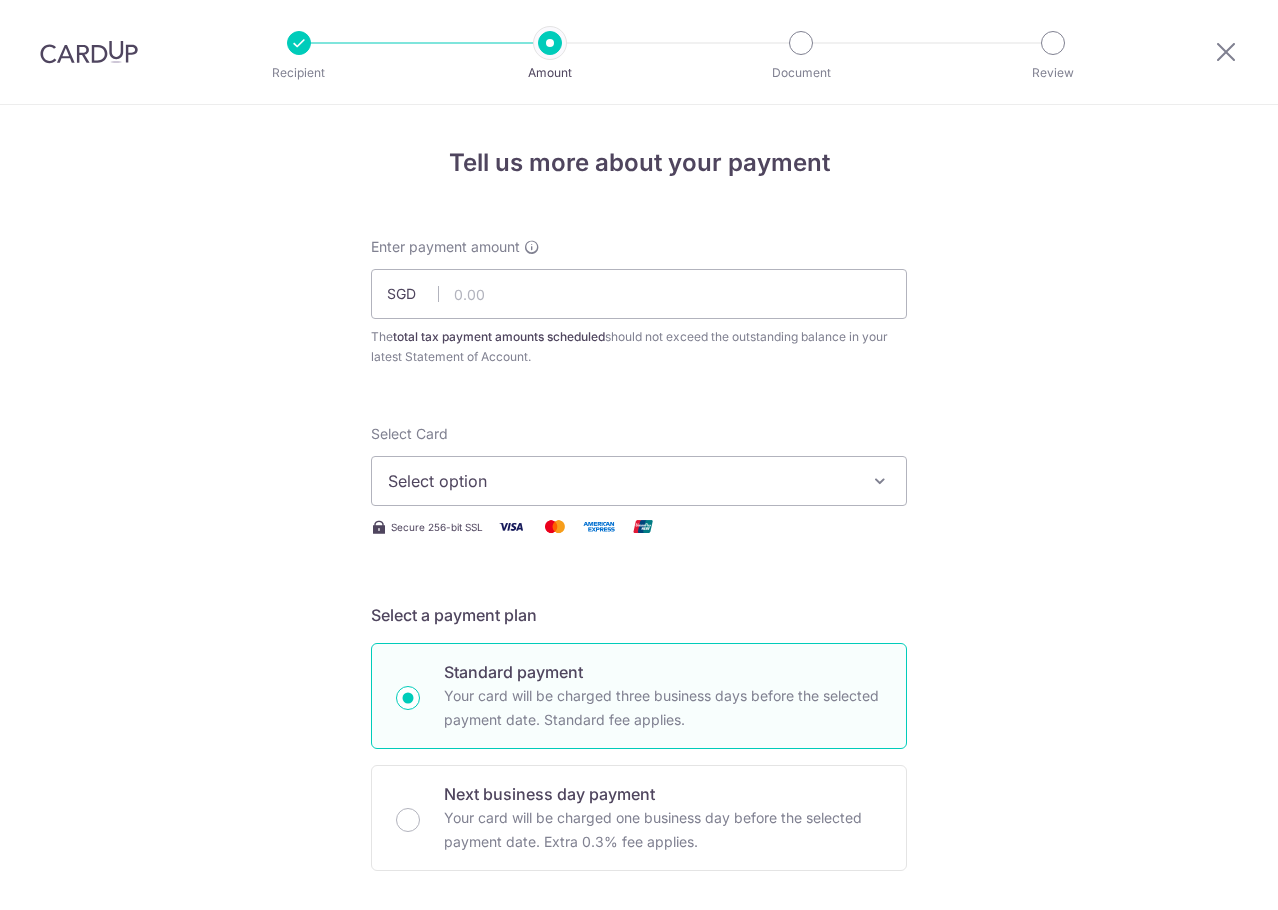 scroll, scrollTop: 0, scrollLeft: 0, axis: both 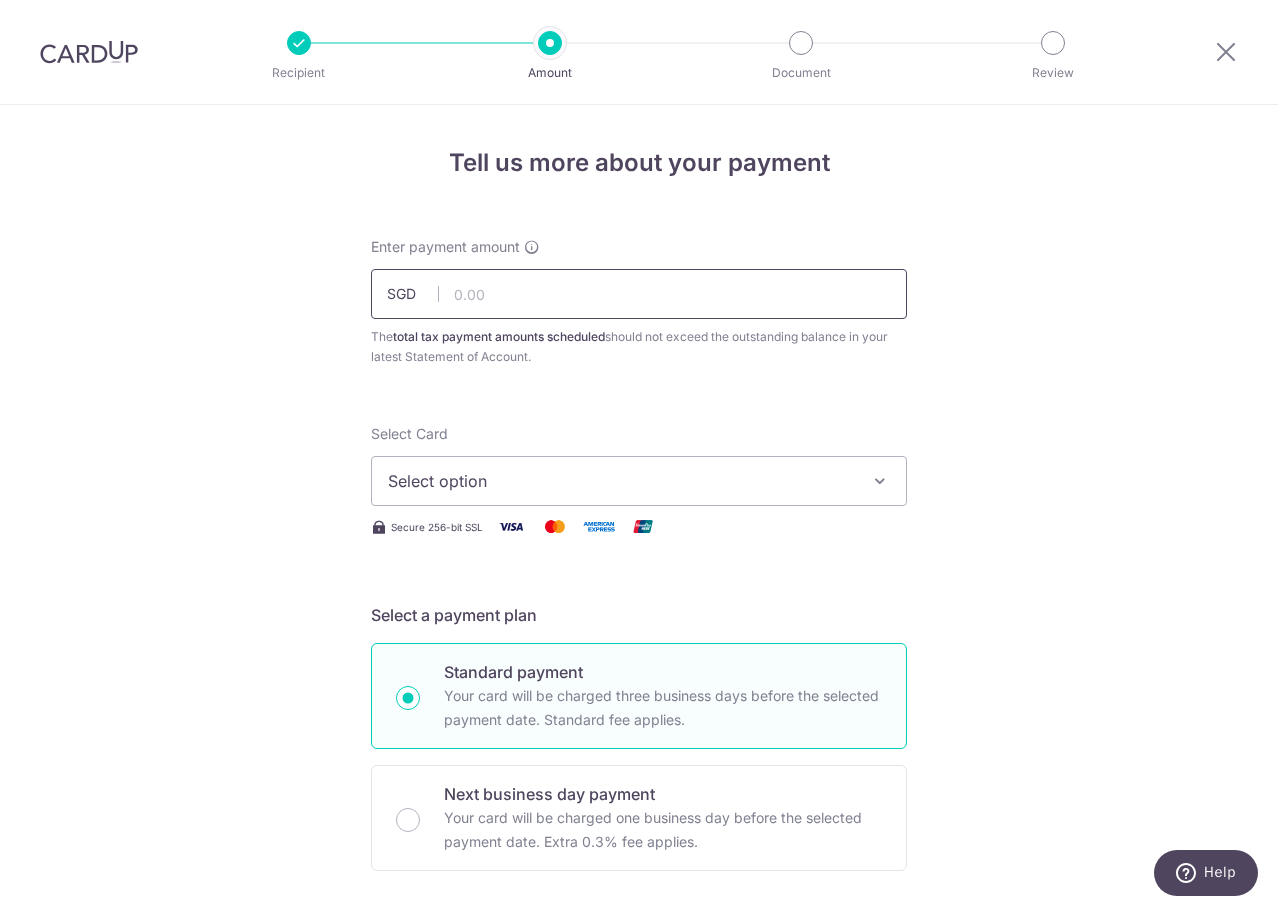 click at bounding box center [639, 294] 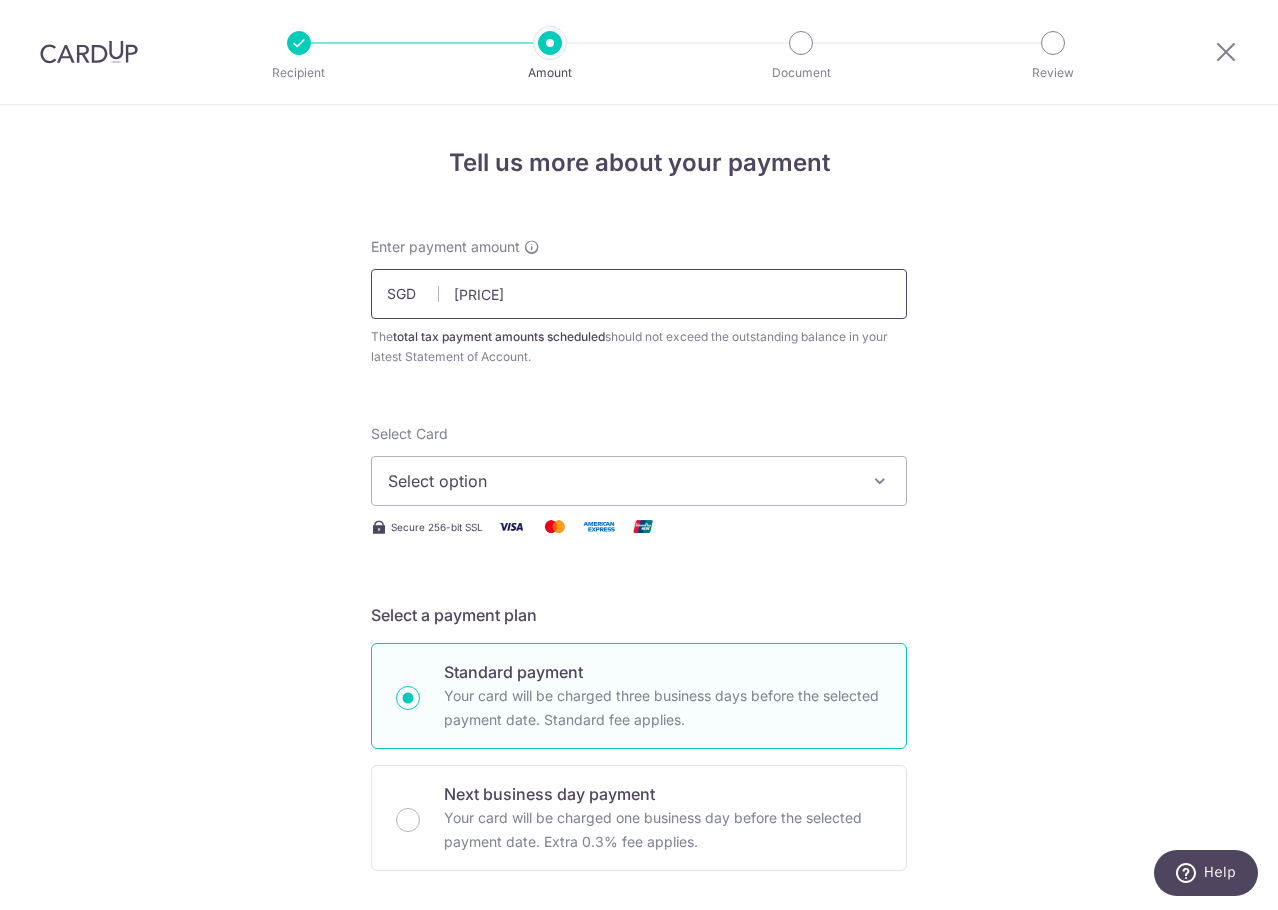 type on "127.85" 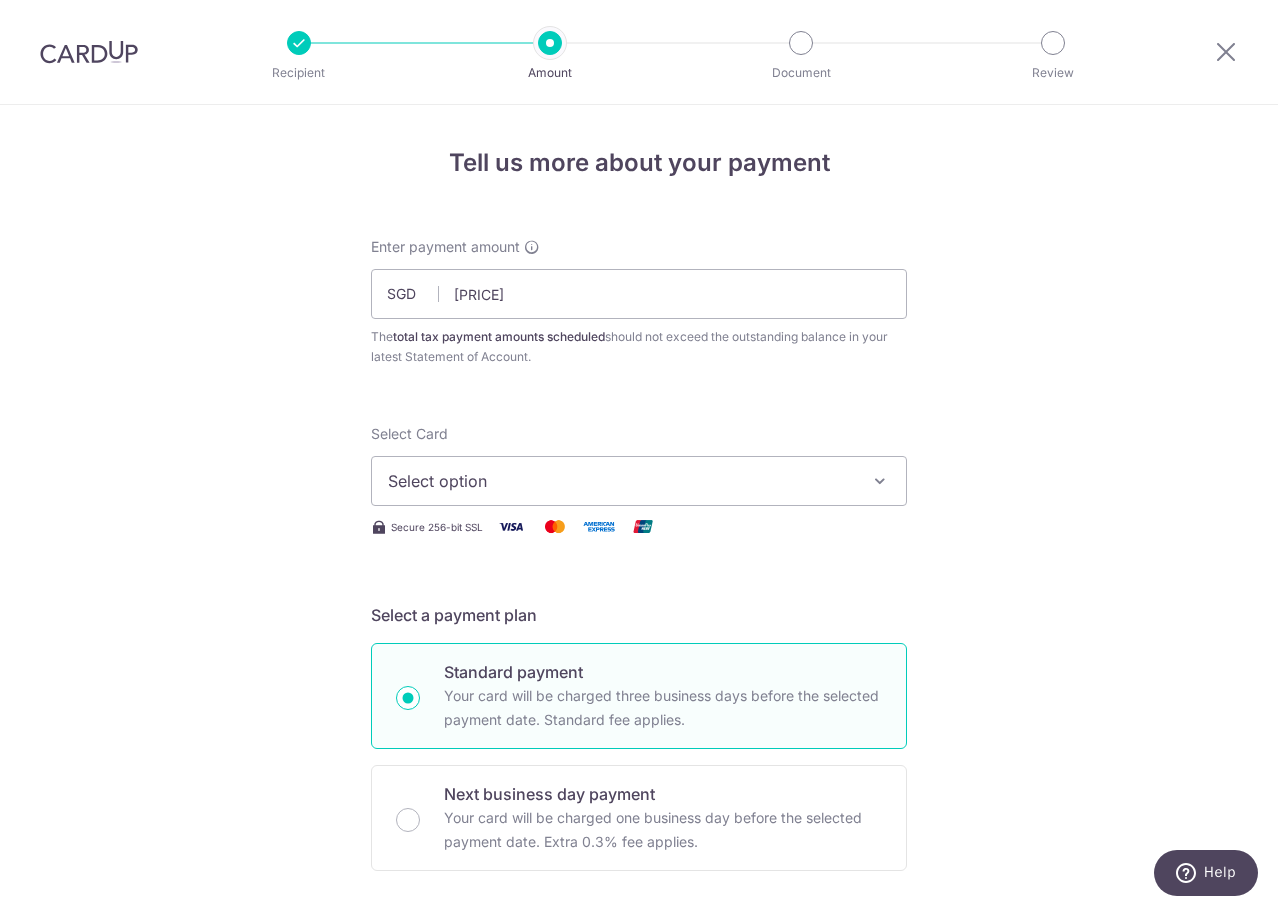 click on "Select option" at bounding box center (621, 481) 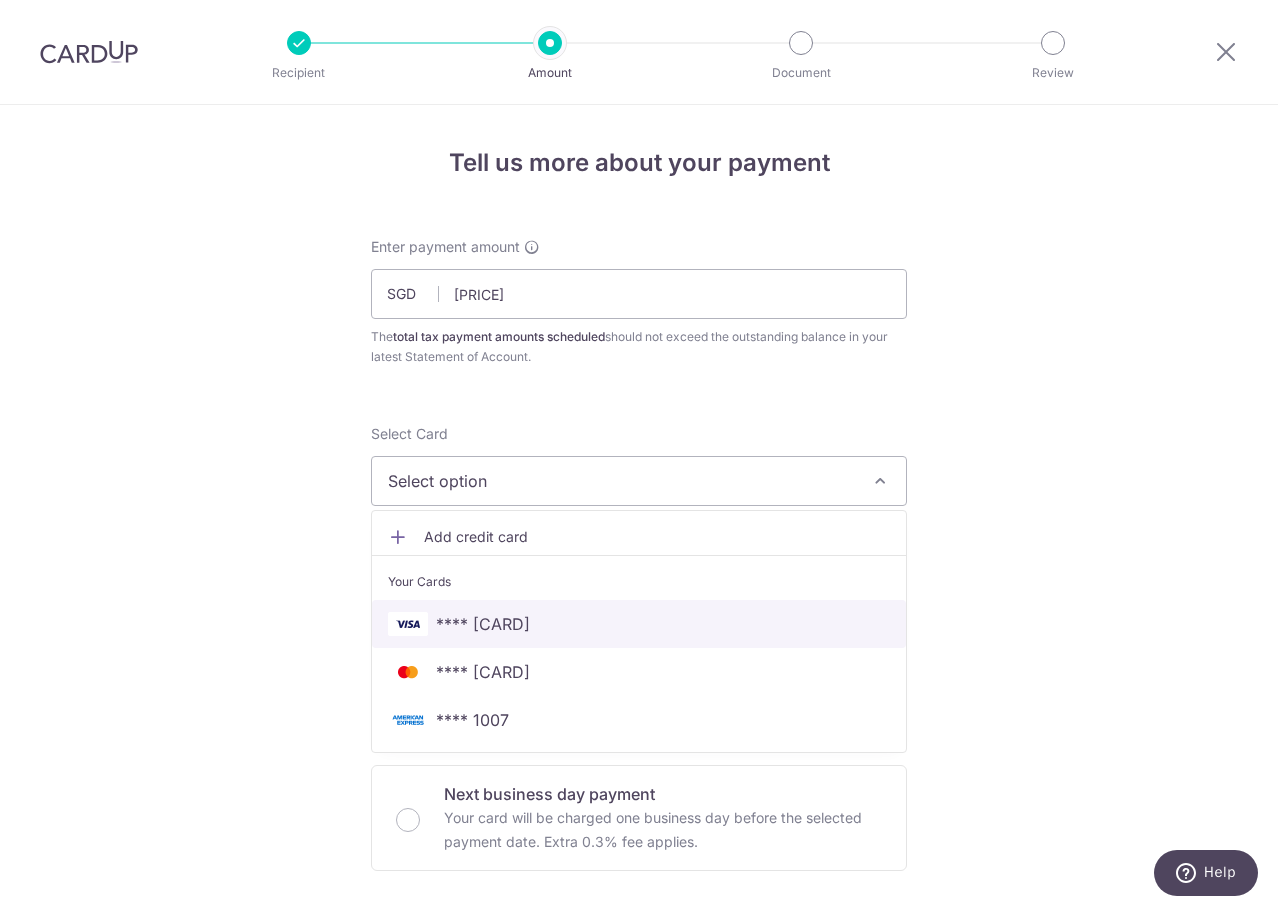 click on "**** 3709" at bounding box center [639, 624] 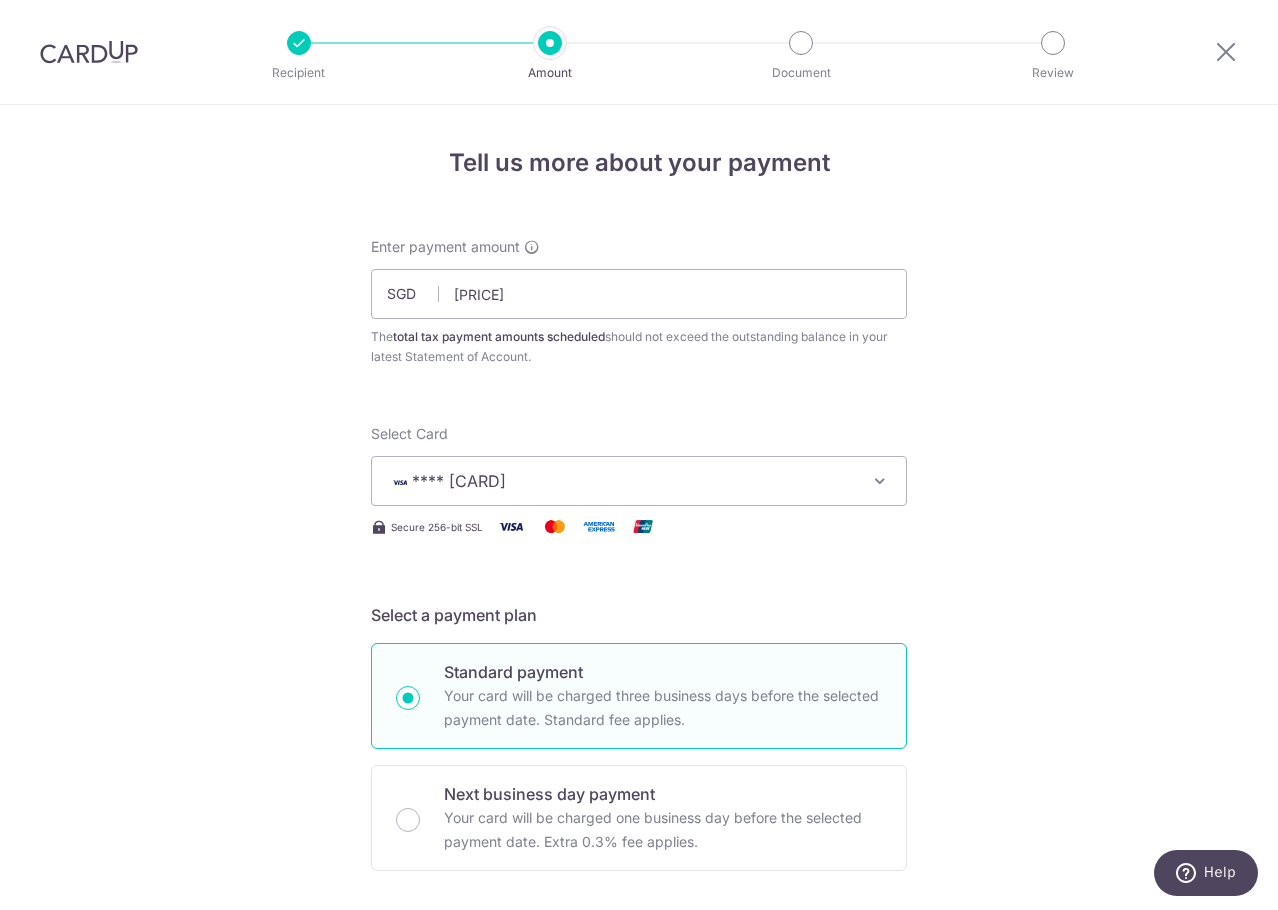 click on "Tell us more about your payment
Enter payment amount
SGD
127.85
127.85
The  total tax payment amounts scheduled  should not exceed the outstanding balance in your latest Statement of Account.
Select Card
**** 3709
Add credit card
Your Cards
**** 3709
**** 9307
**** 1007
Secure 256-bit SSL
Text" at bounding box center (639, 1074) 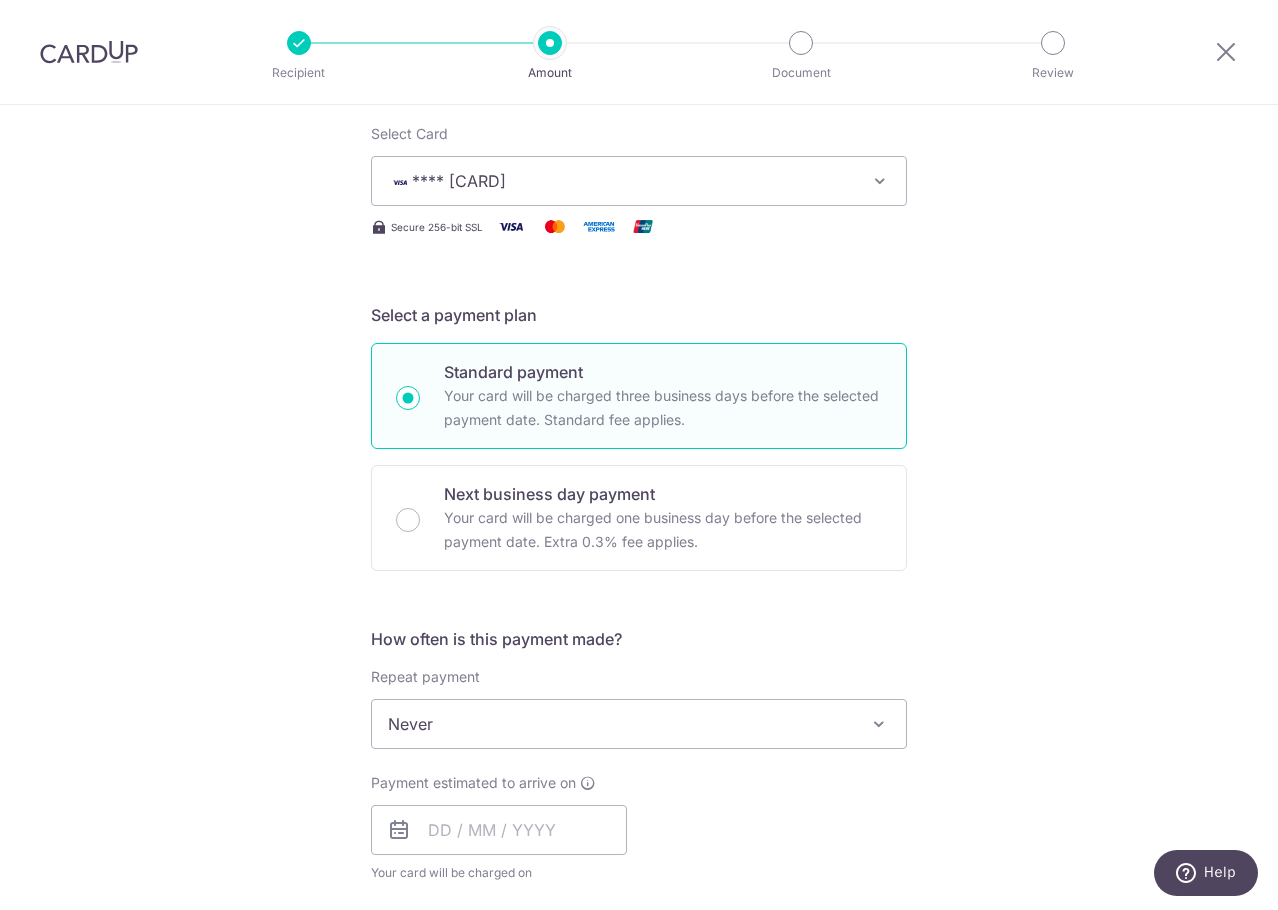 scroll, scrollTop: 500, scrollLeft: 0, axis: vertical 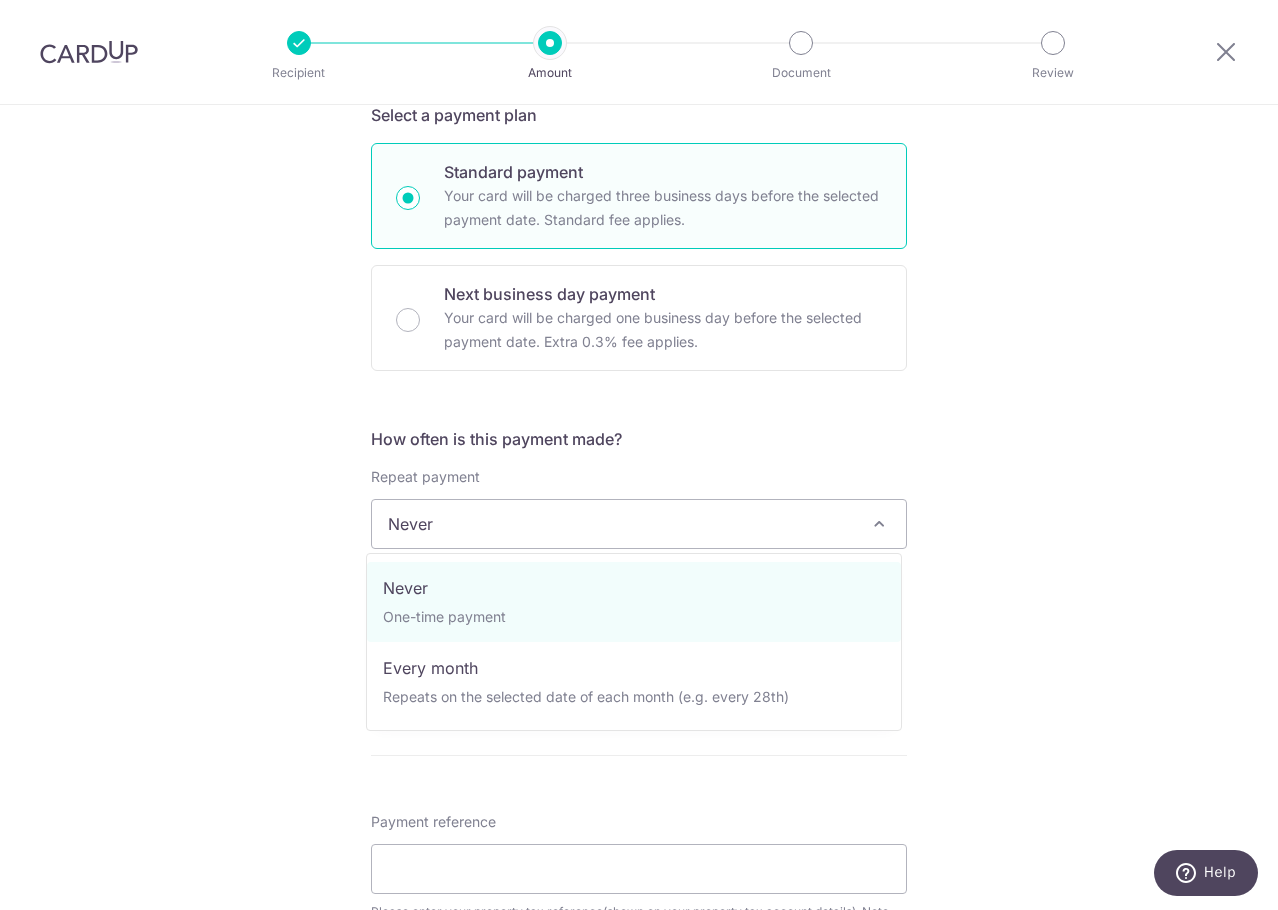 click on "Never" at bounding box center (639, 524) 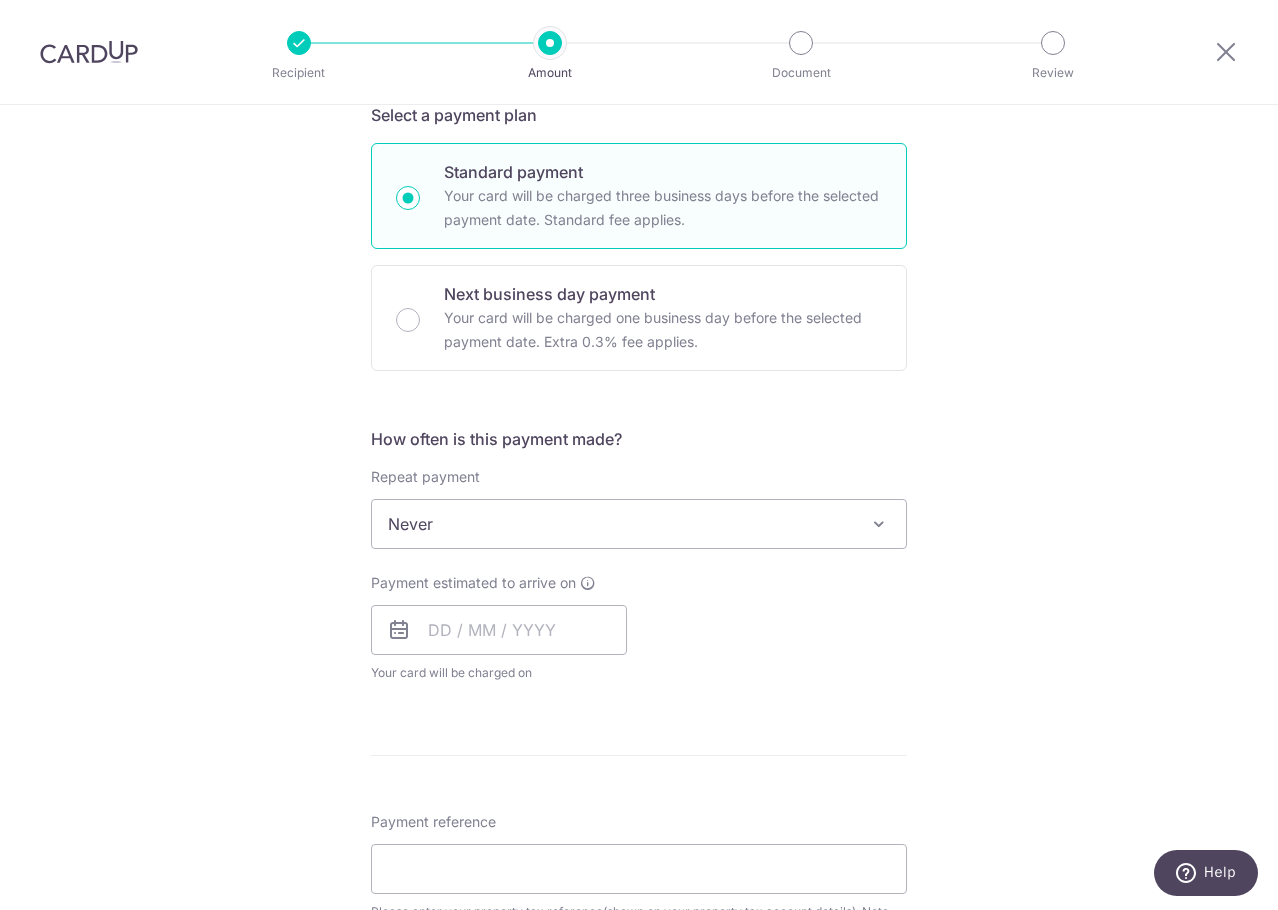click on "Tell us more about your payment
Enter payment amount
SGD
127.85
127.85
The  total tax payment amounts scheduled  should not exceed the outstanding balance in your latest Statement of Account.
Select Card
**** 3709
Add credit card
Your Cards
**** 3709
**** 9307
**** 1007
Secure 256-bit SSL
Text" at bounding box center [639, 574] 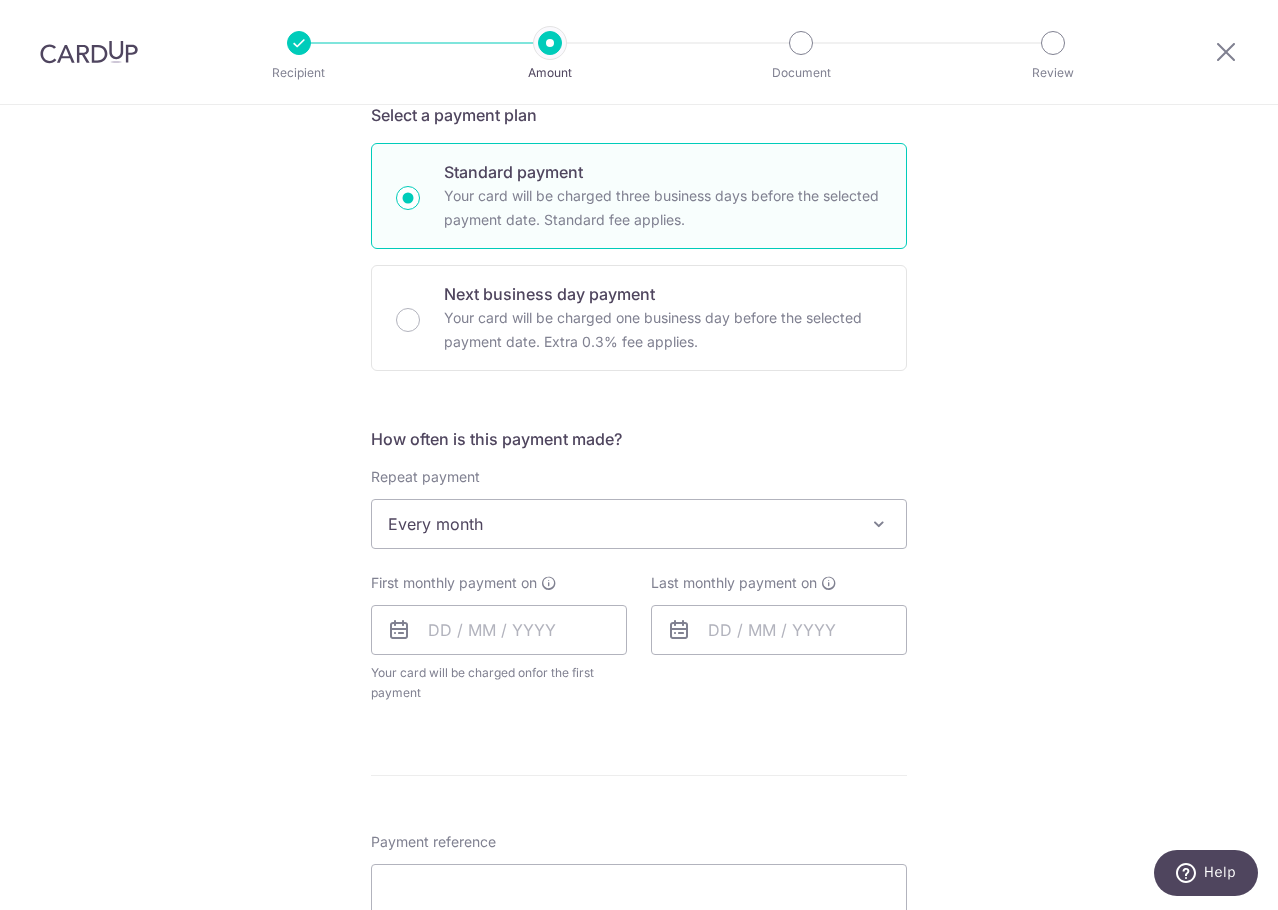 click on "Every month" at bounding box center (639, 524) 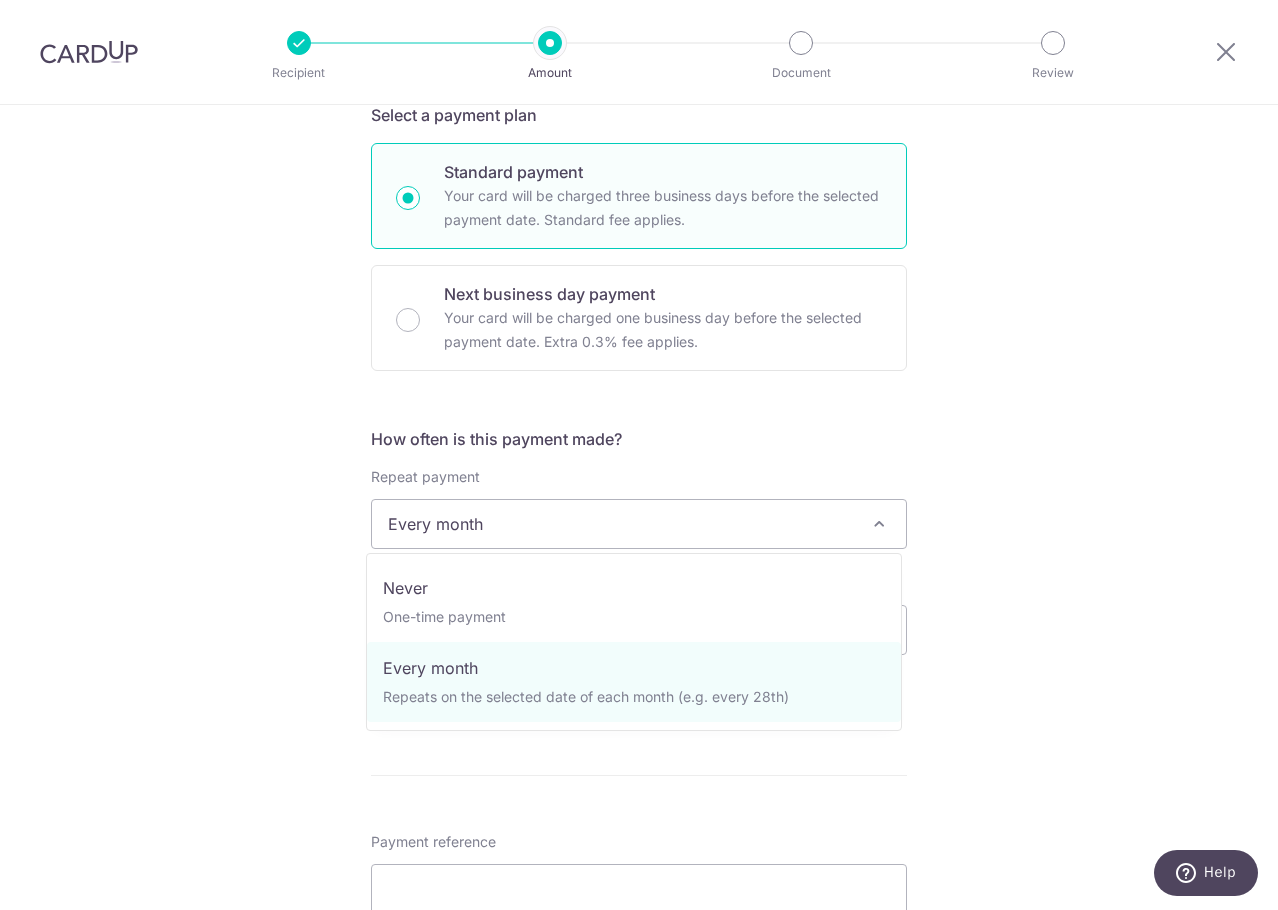 click on "Every month" at bounding box center (639, 524) 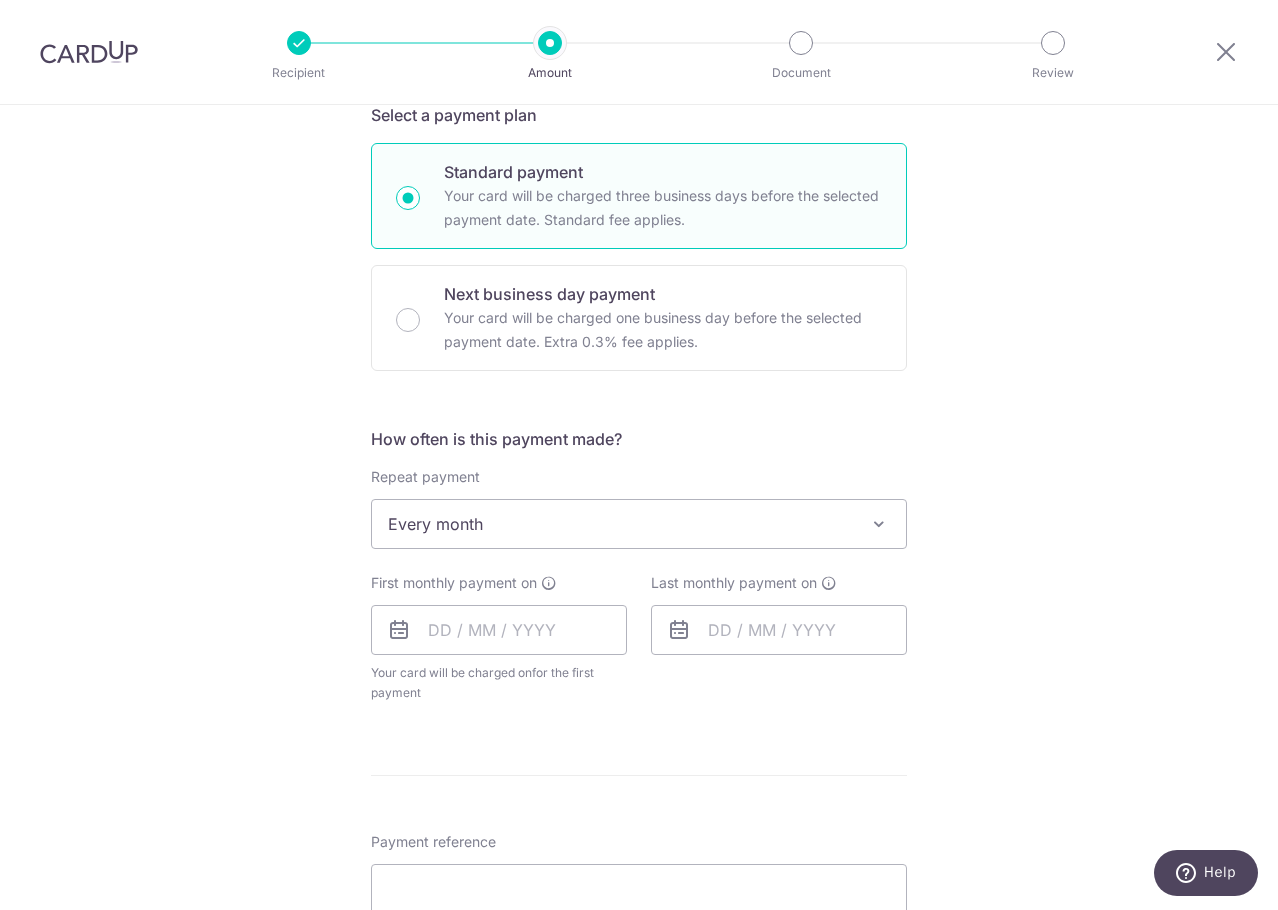 click on "Every month" at bounding box center (639, 524) 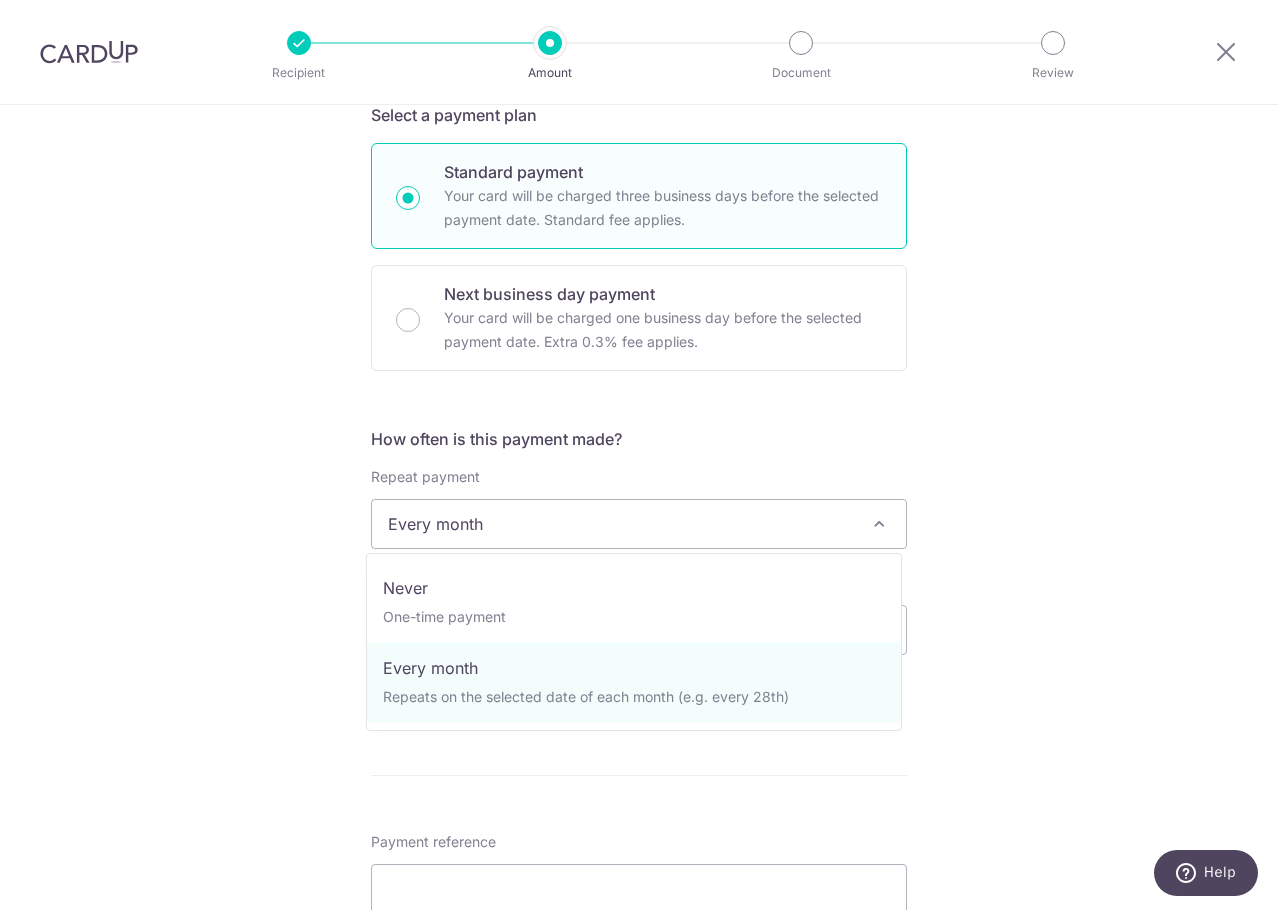 scroll, scrollTop: 500, scrollLeft: 0, axis: vertical 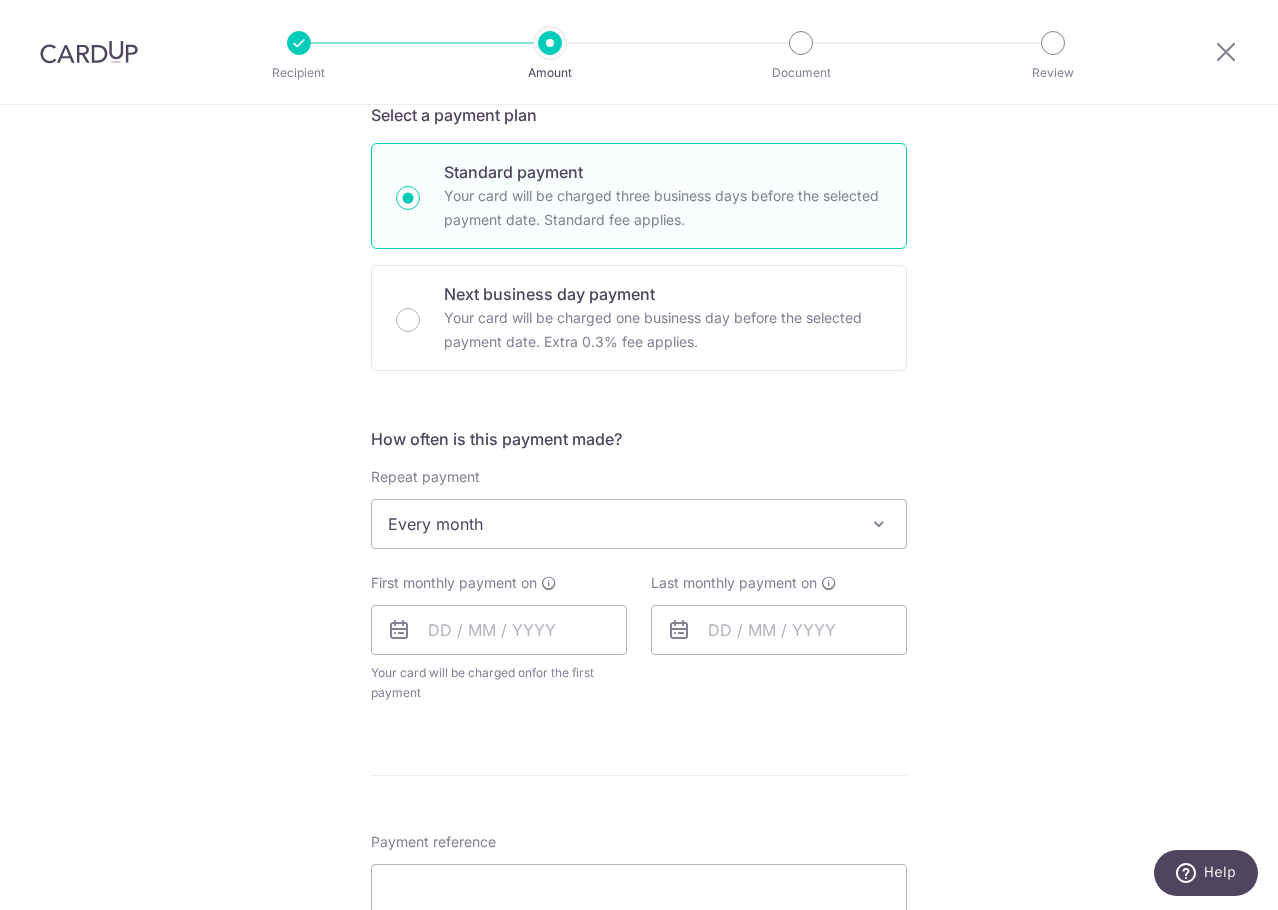 click on "Every month" at bounding box center [639, 524] 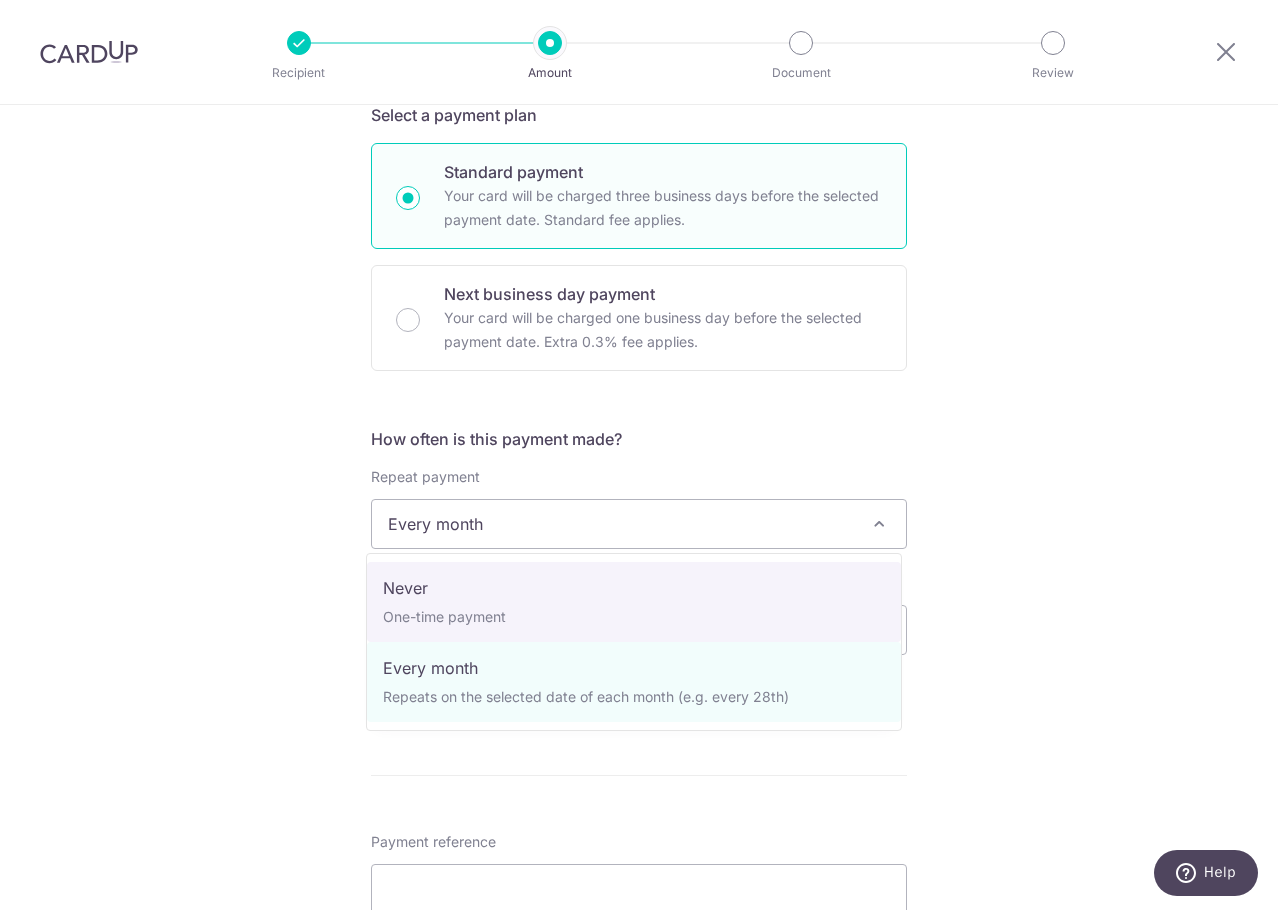 click on "Tell us more about your payment
Enter payment amount
SGD
127.85
127.85
The  total tax payment amounts scheduled  should not exceed the outstanding balance in your latest Statement of Account.
Select Card
**** 3709
Add credit card
Your Cards
**** 3709
**** 9307
**** 1007
Secure 256-bit SSL
Text" at bounding box center (639, 584) 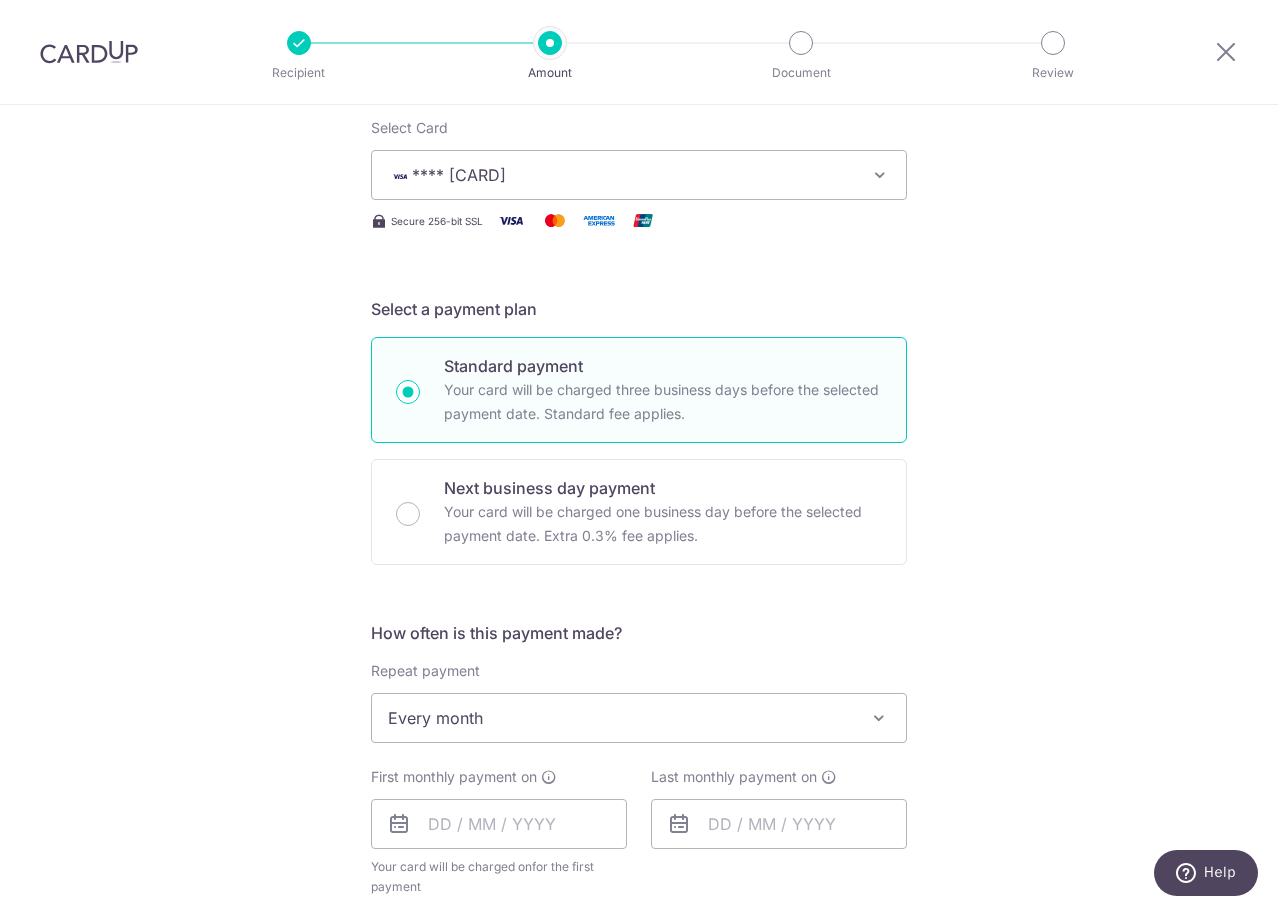 scroll, scrollTop: 300, scrollLeft: 0, axis: vertical 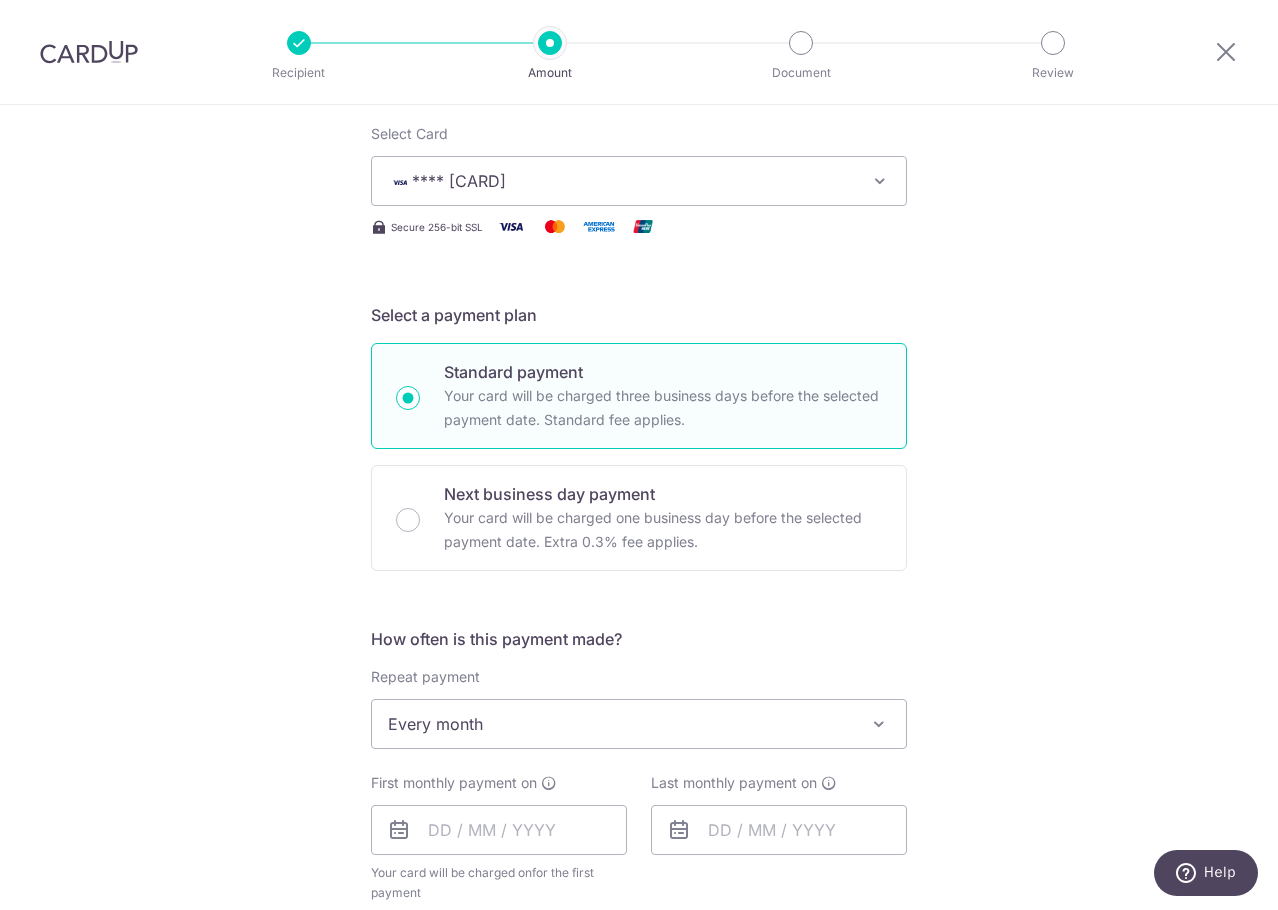click on "Every month" at bounding box center (639, 724) 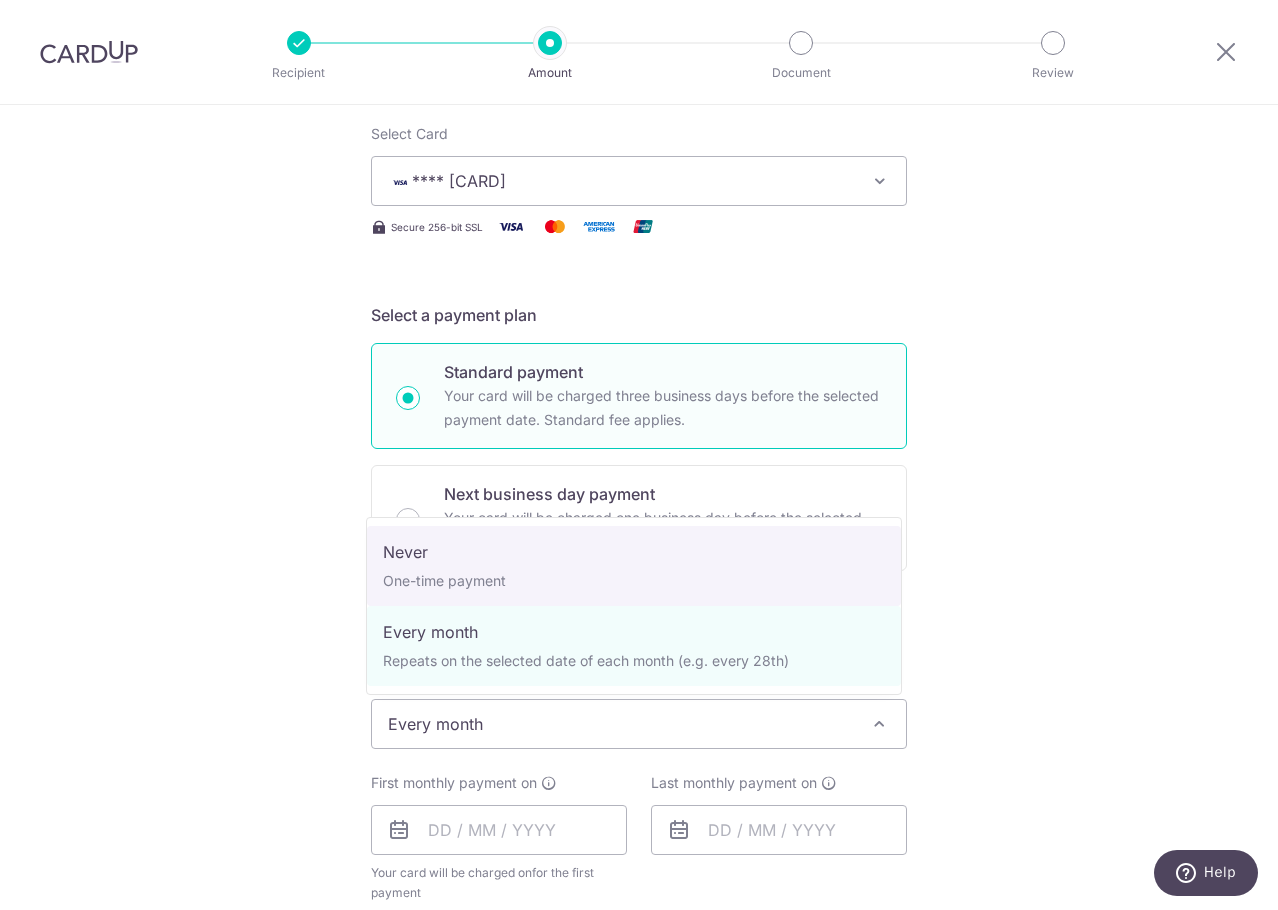 select on "1" 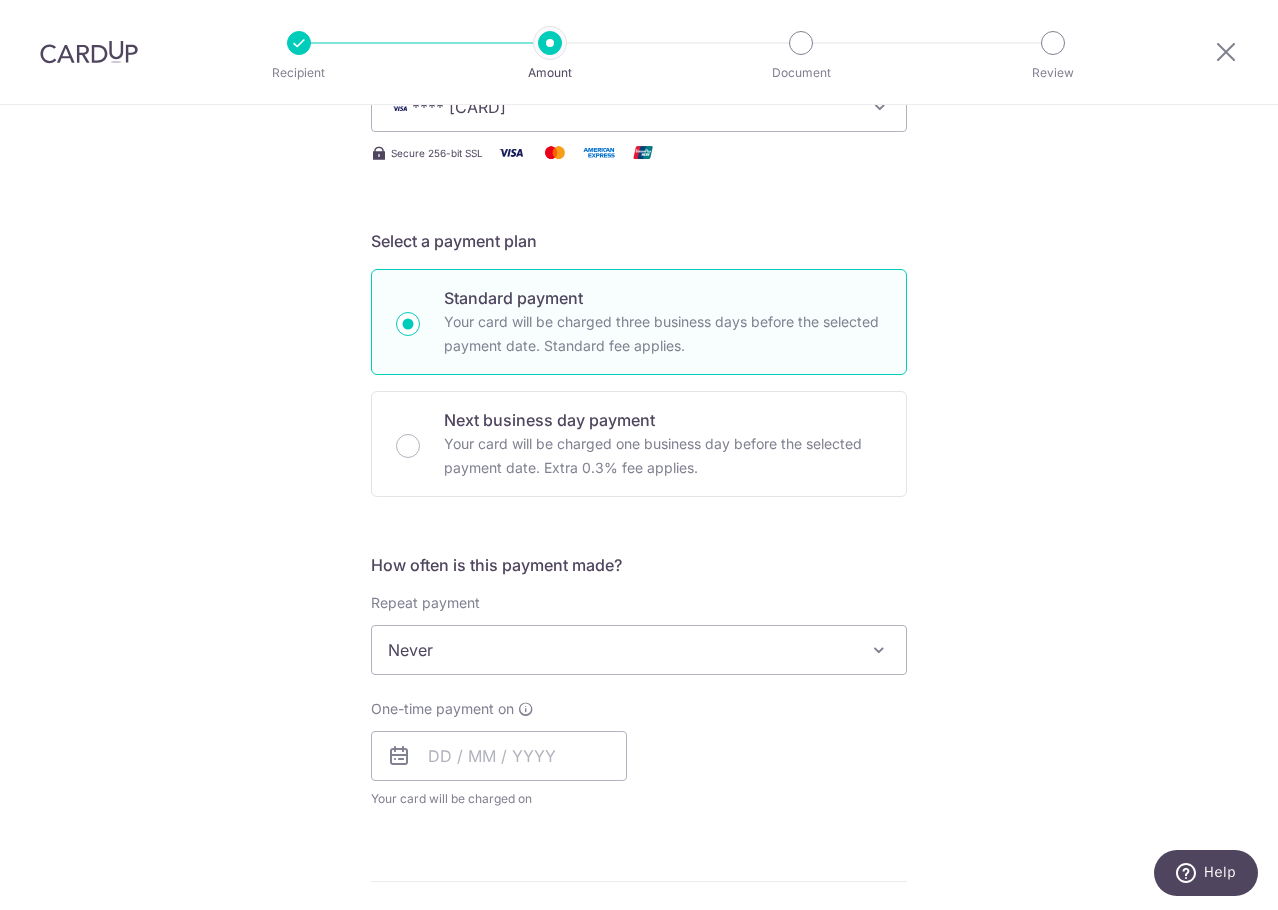 scroll, scrollTop: 500, scrollLeft: 0, axis: vertical 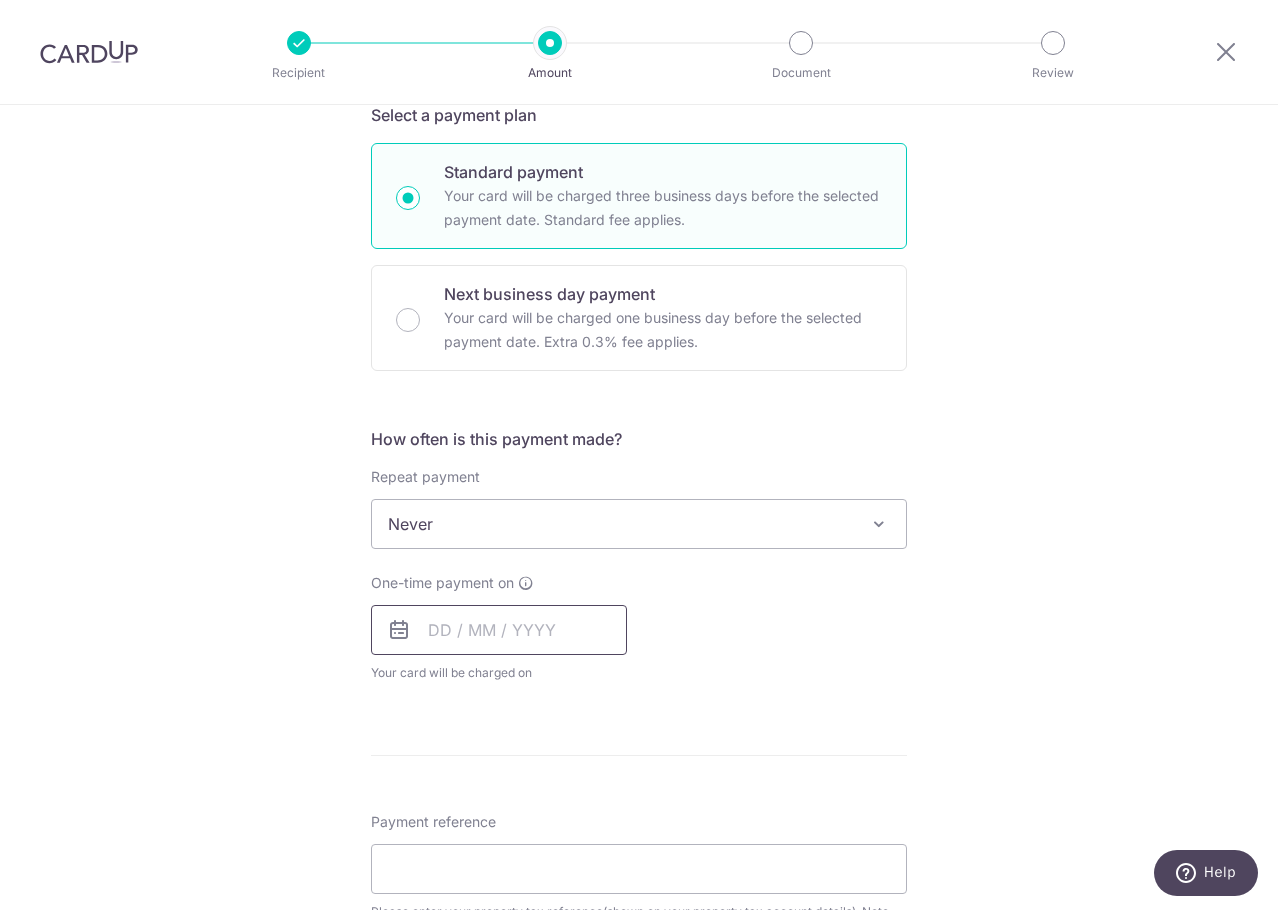 click at bounding box center (499, 630) 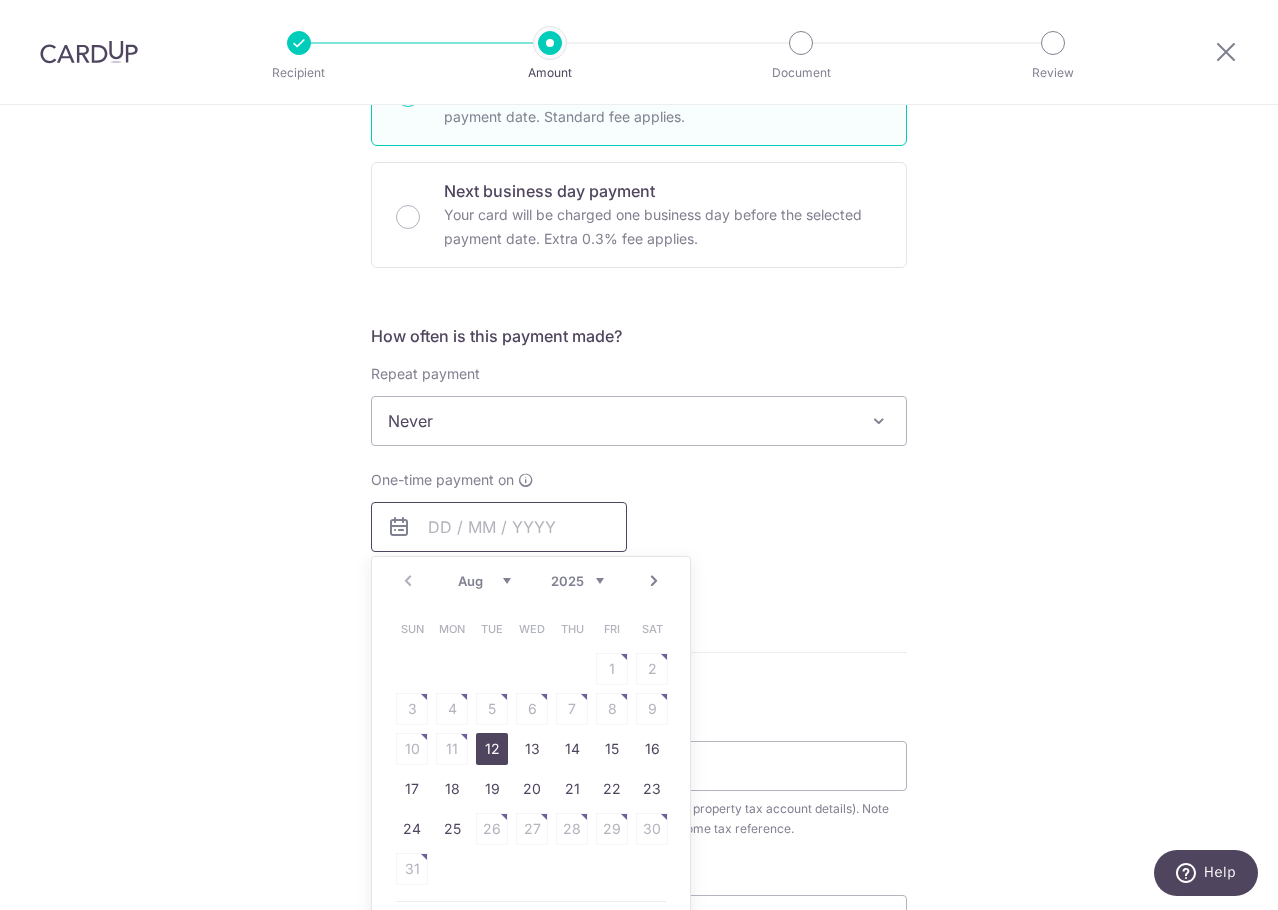 scroll, scrollTop: 700, scrollLeft: 0, axis: vertical 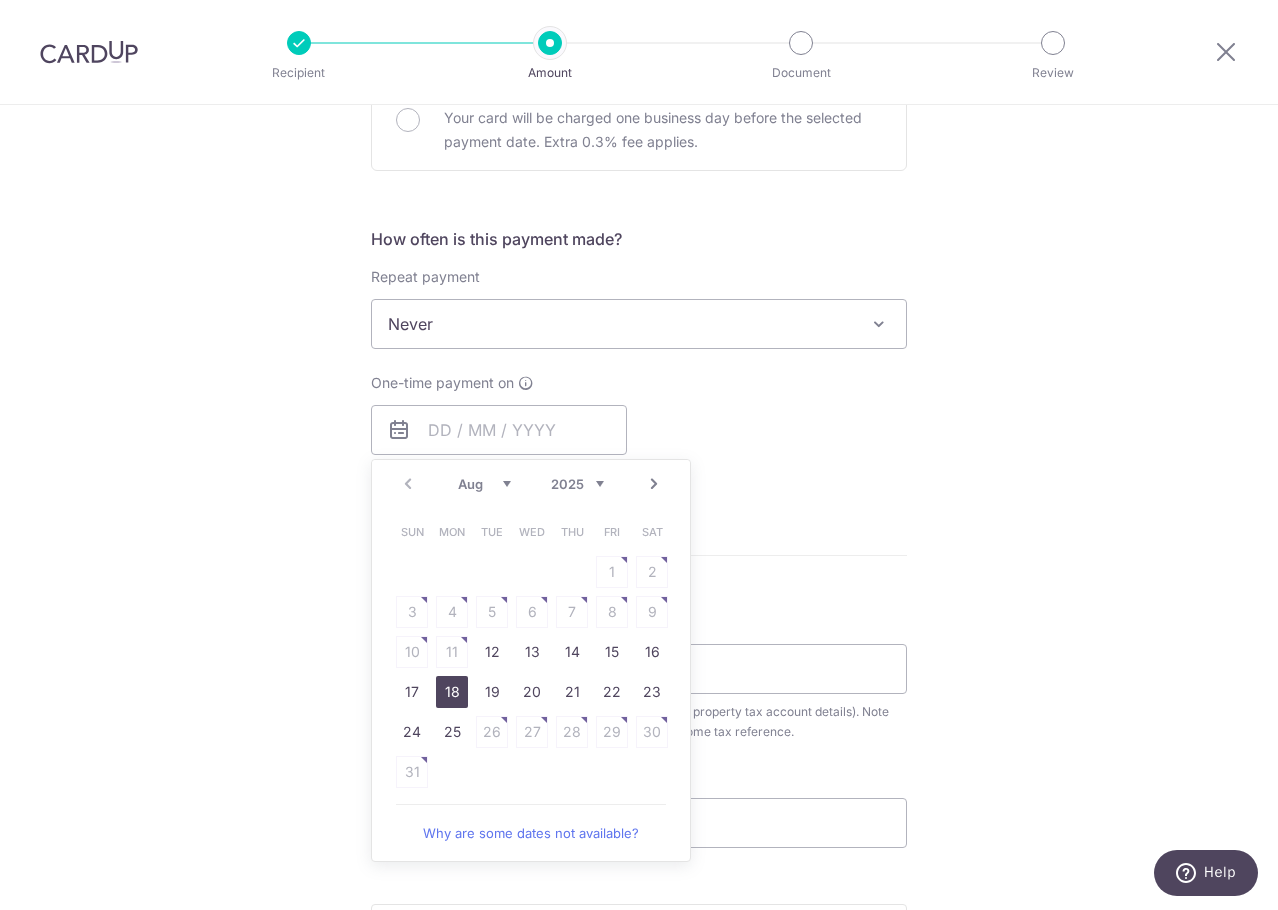 click on "18" at bounding box center [452, 692] 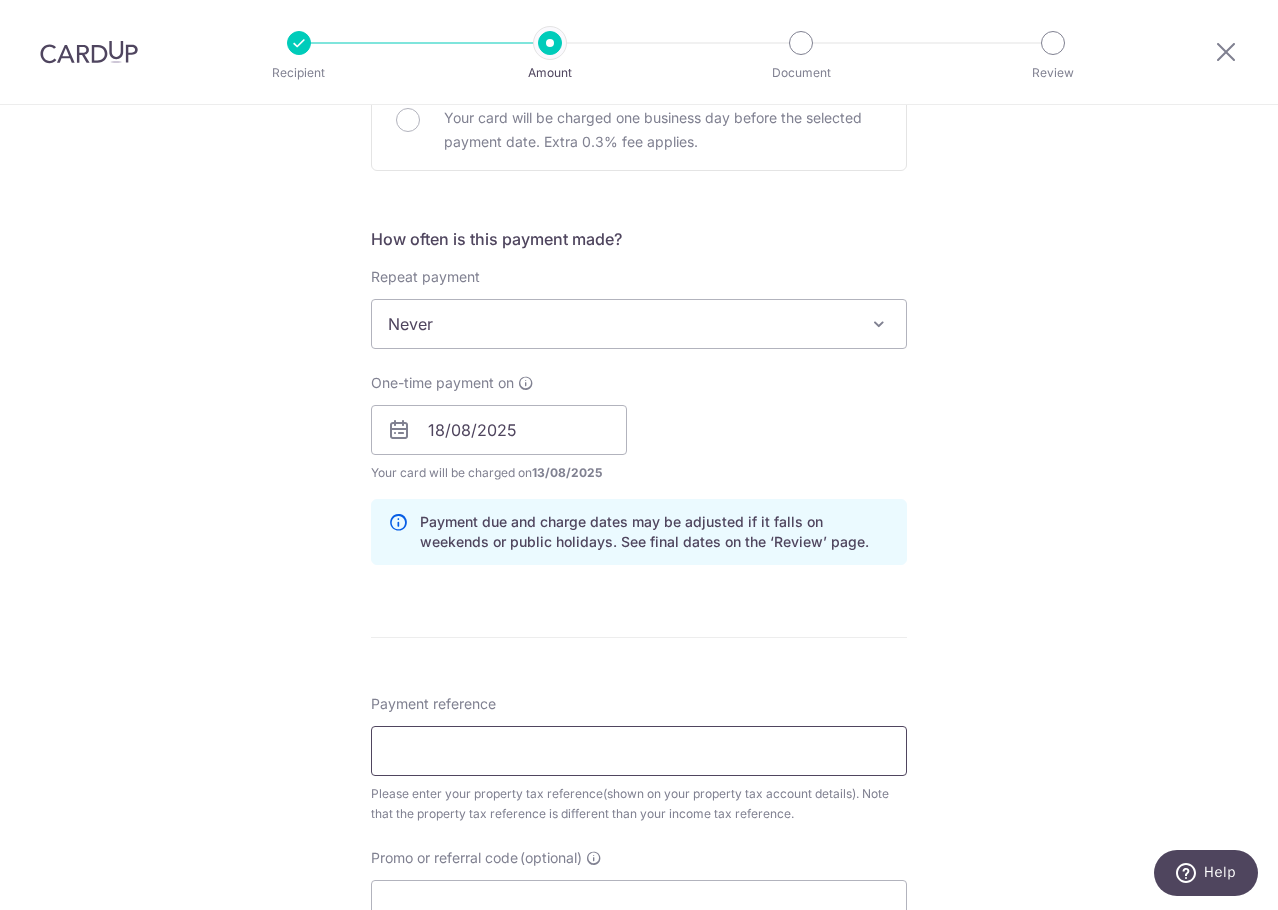 scroll, scrollTop: 800, scrollLeft: 0, axis: vertical 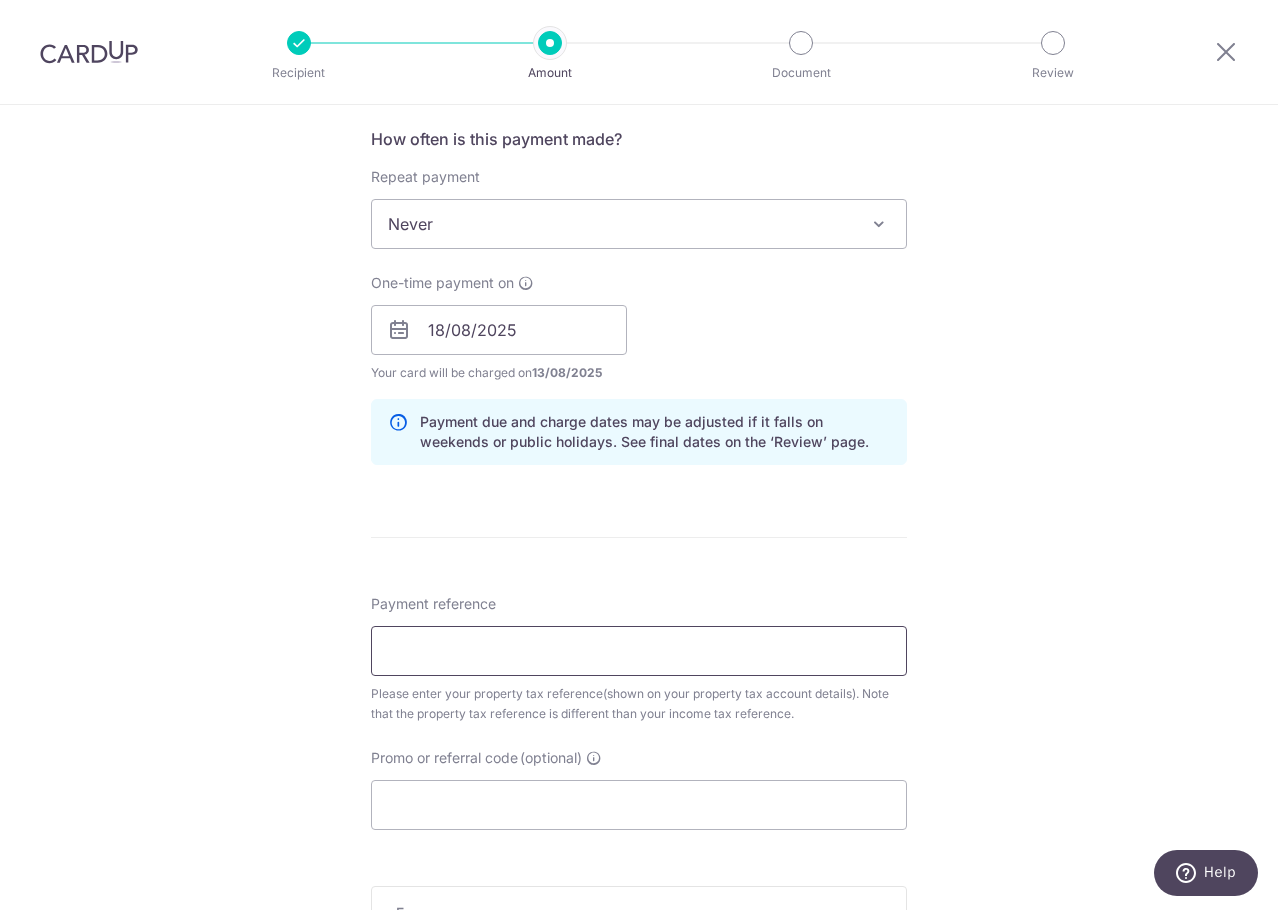 click on "Payment reference" at bounding box center [639, 651] 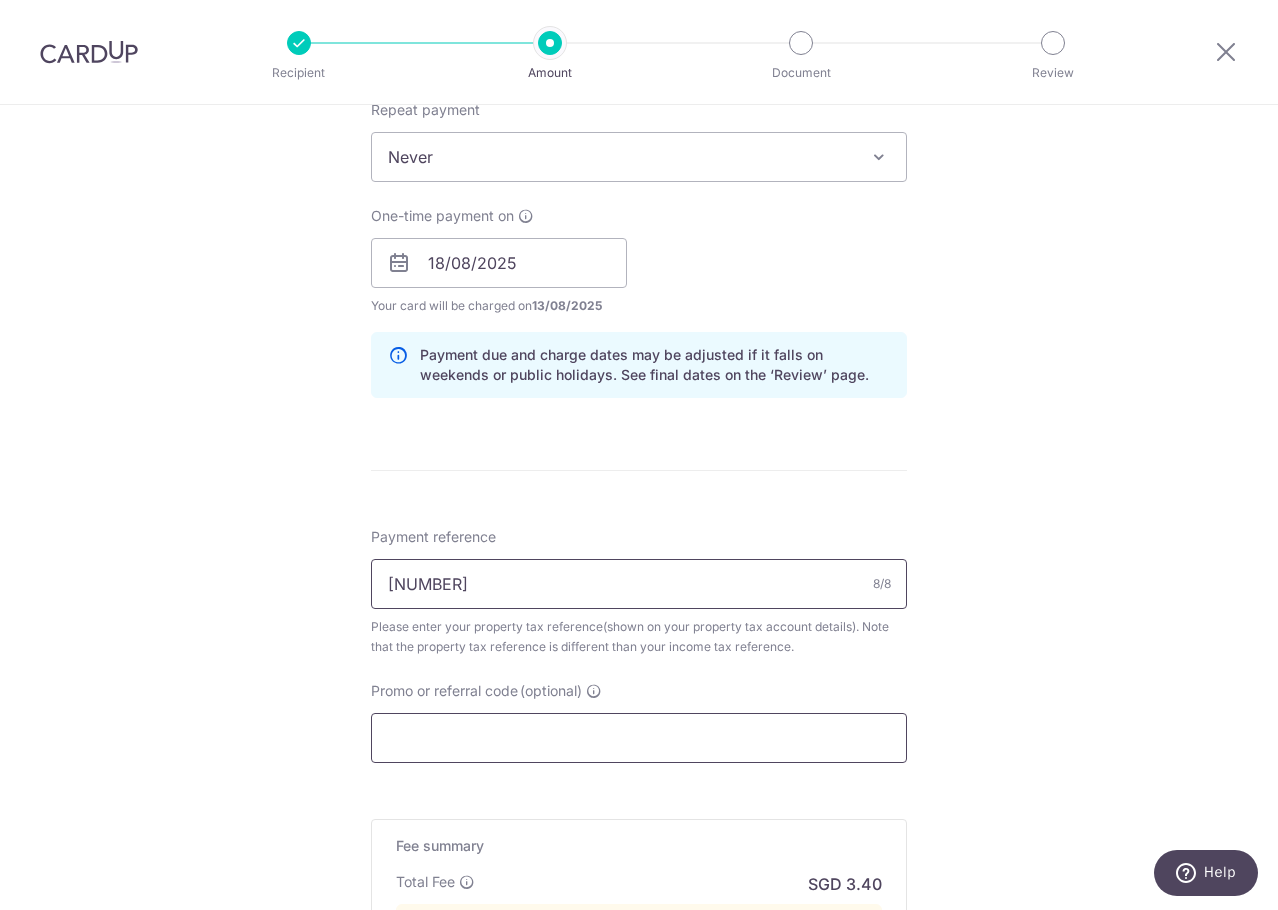 scroll, scrollTop: 900, scrollLeft: 0, axis: vertical 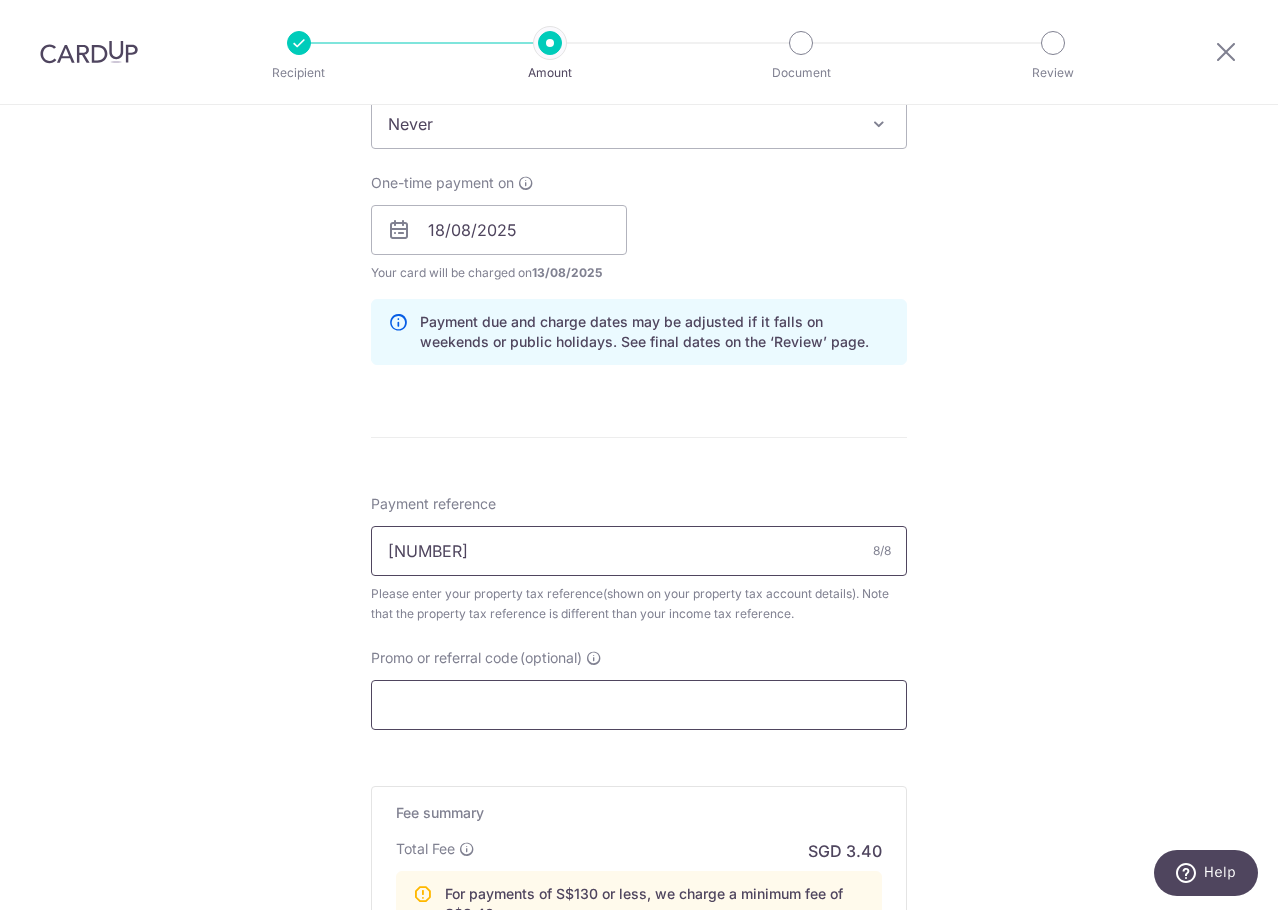 type on "**** **** **** K" 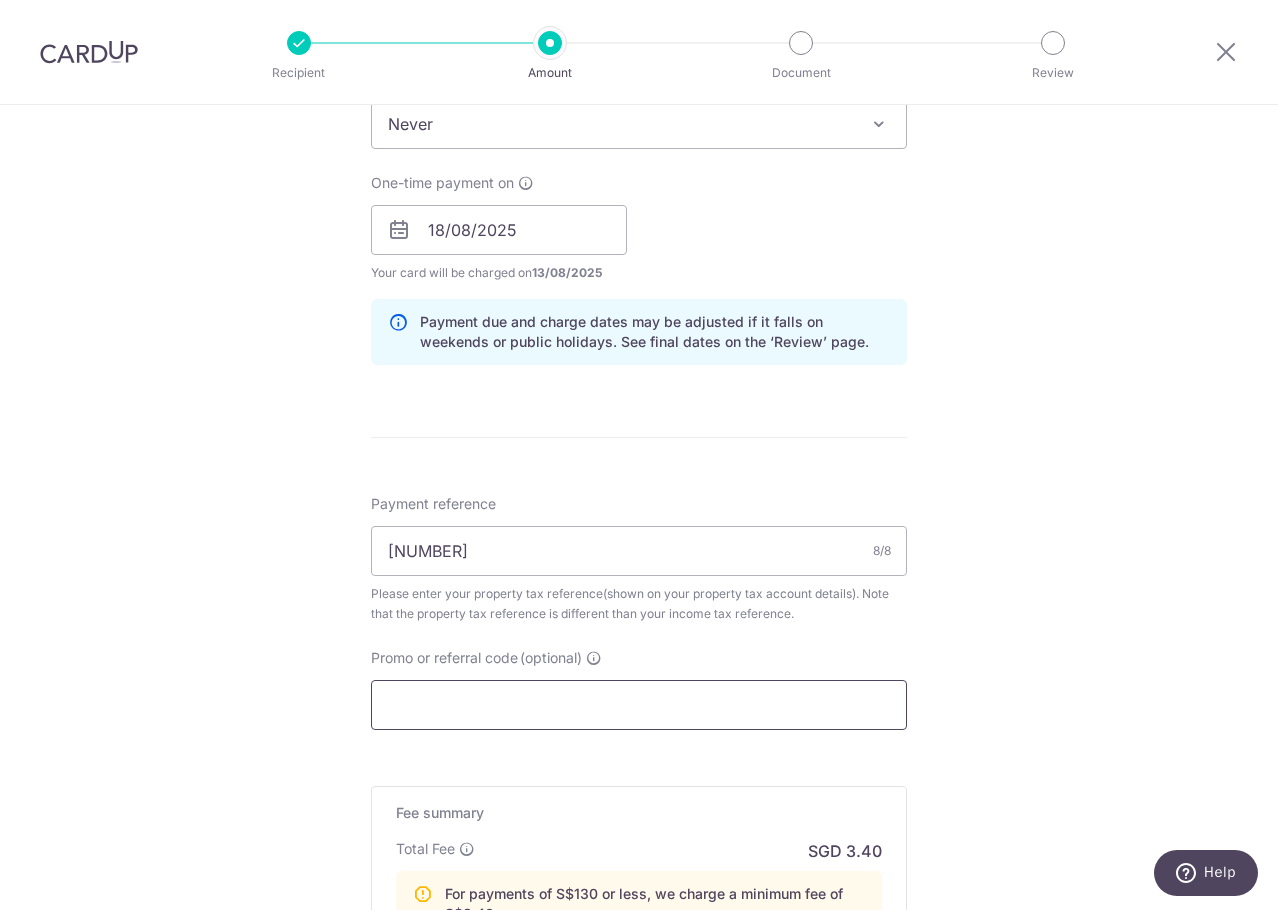 click on "Promo or referral code
(optional)" at bounding box center [639, 705] 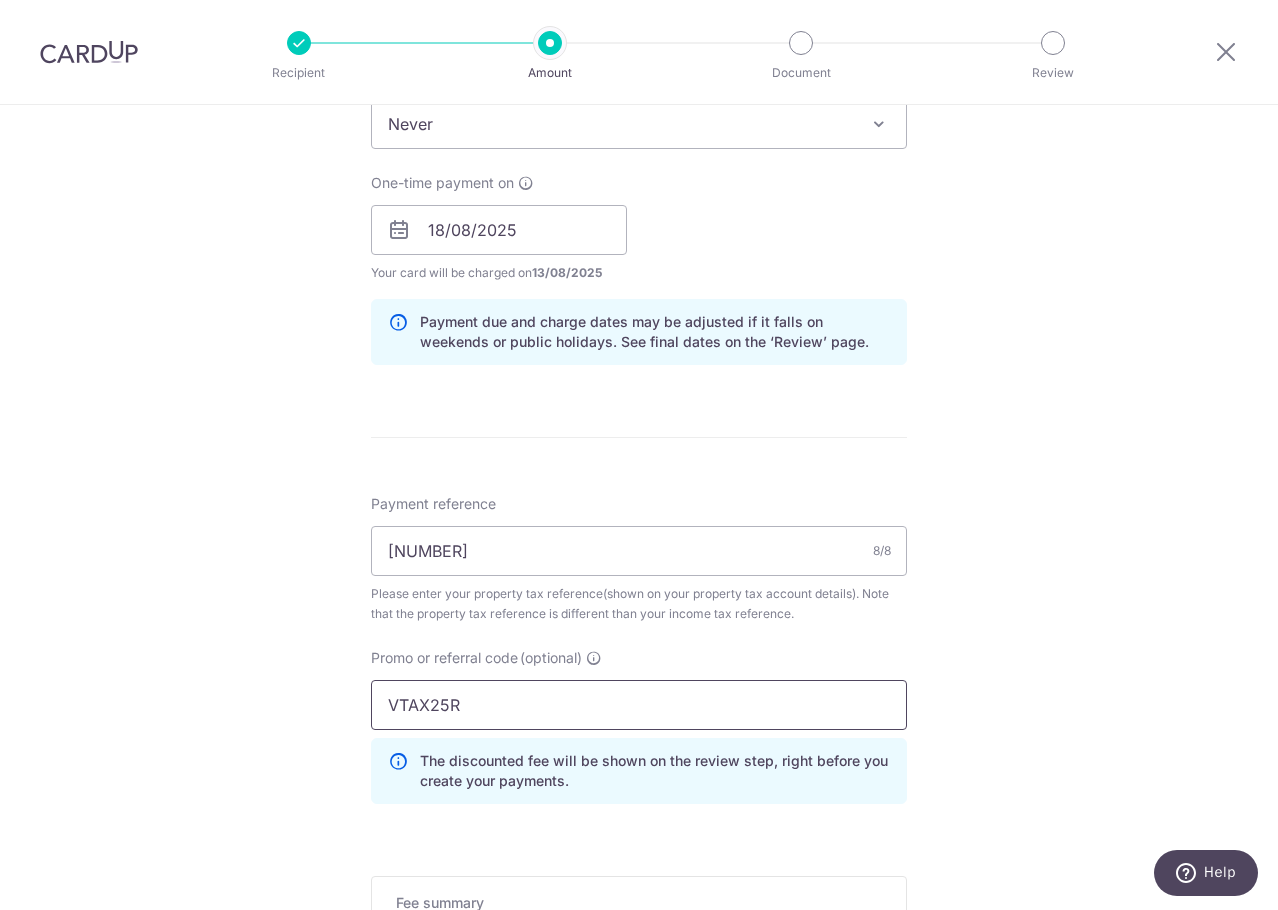 type on "VTAX25R" 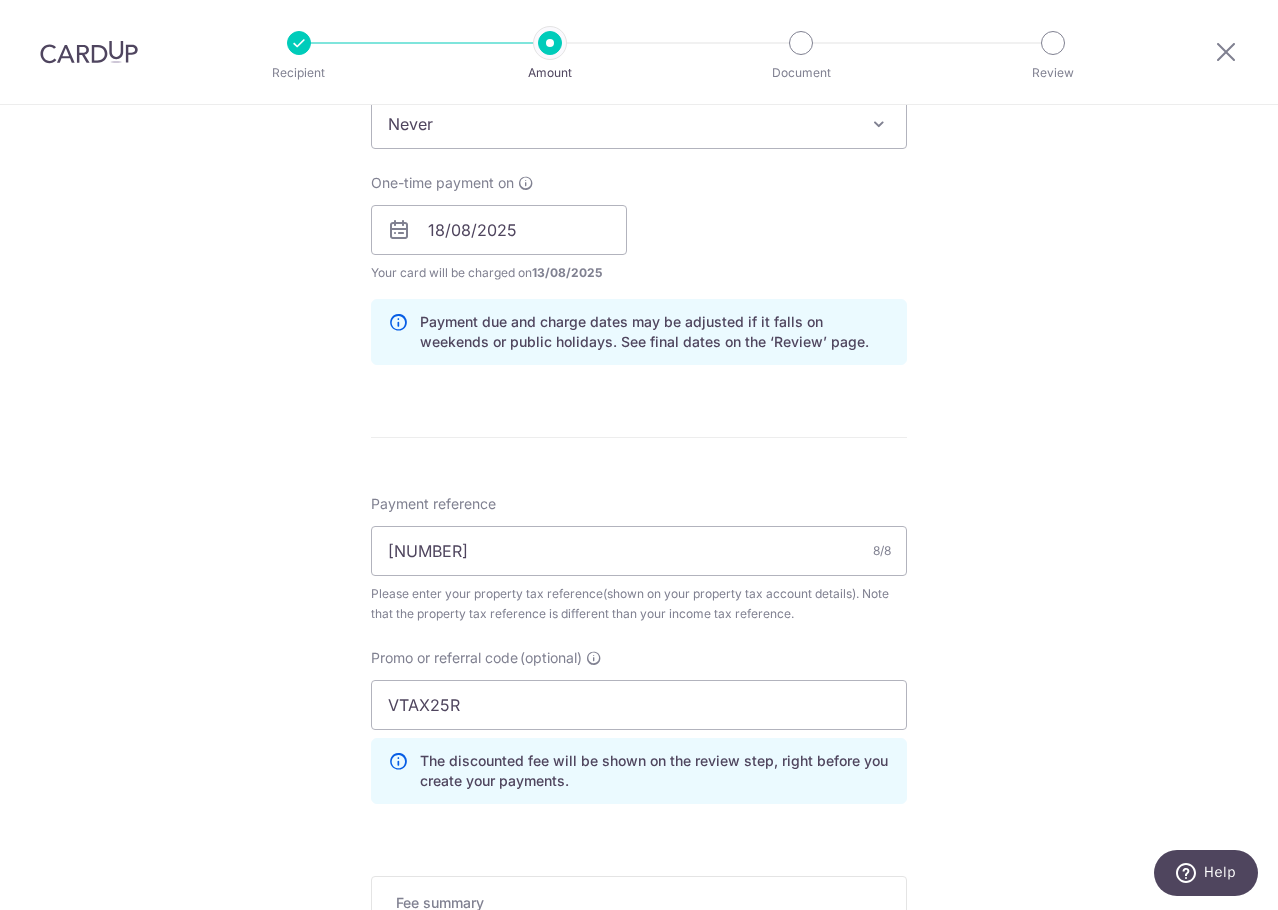click on "Tell us more about your payment
Enter payment amount
SGD
127.85
127.85
The  total tax payment amounts scheduled  should not exceed the outstanding balance in your latest Statement of Account.
Select Card
**** 3709
Add credit card
Your Cards
**** 3709
**** 9307
**** 1007
Secure 256-bit SSL
Text" at bounding box center [639, 260] 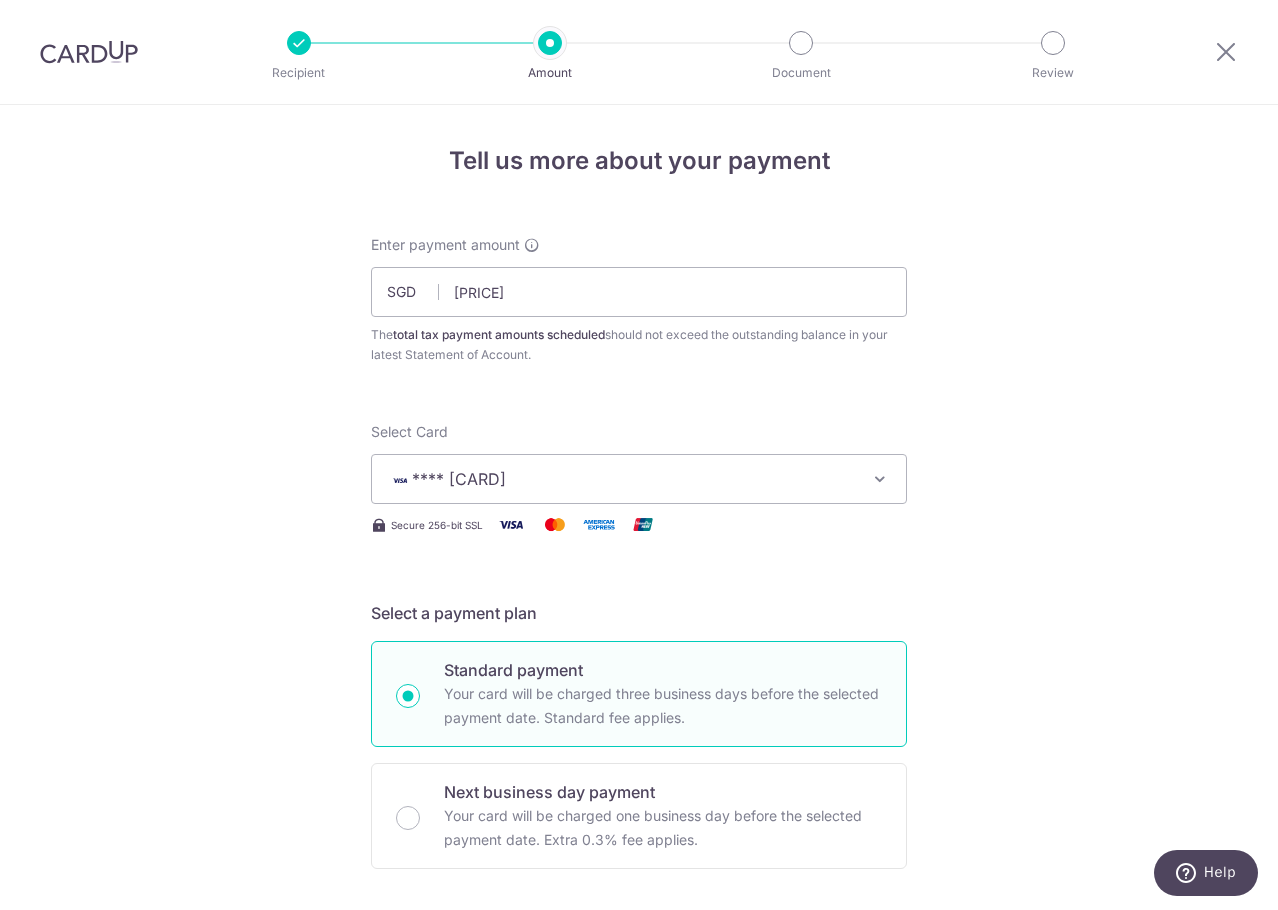 scroll, scrollTop: 0, scrollLeft: 0, axis: both 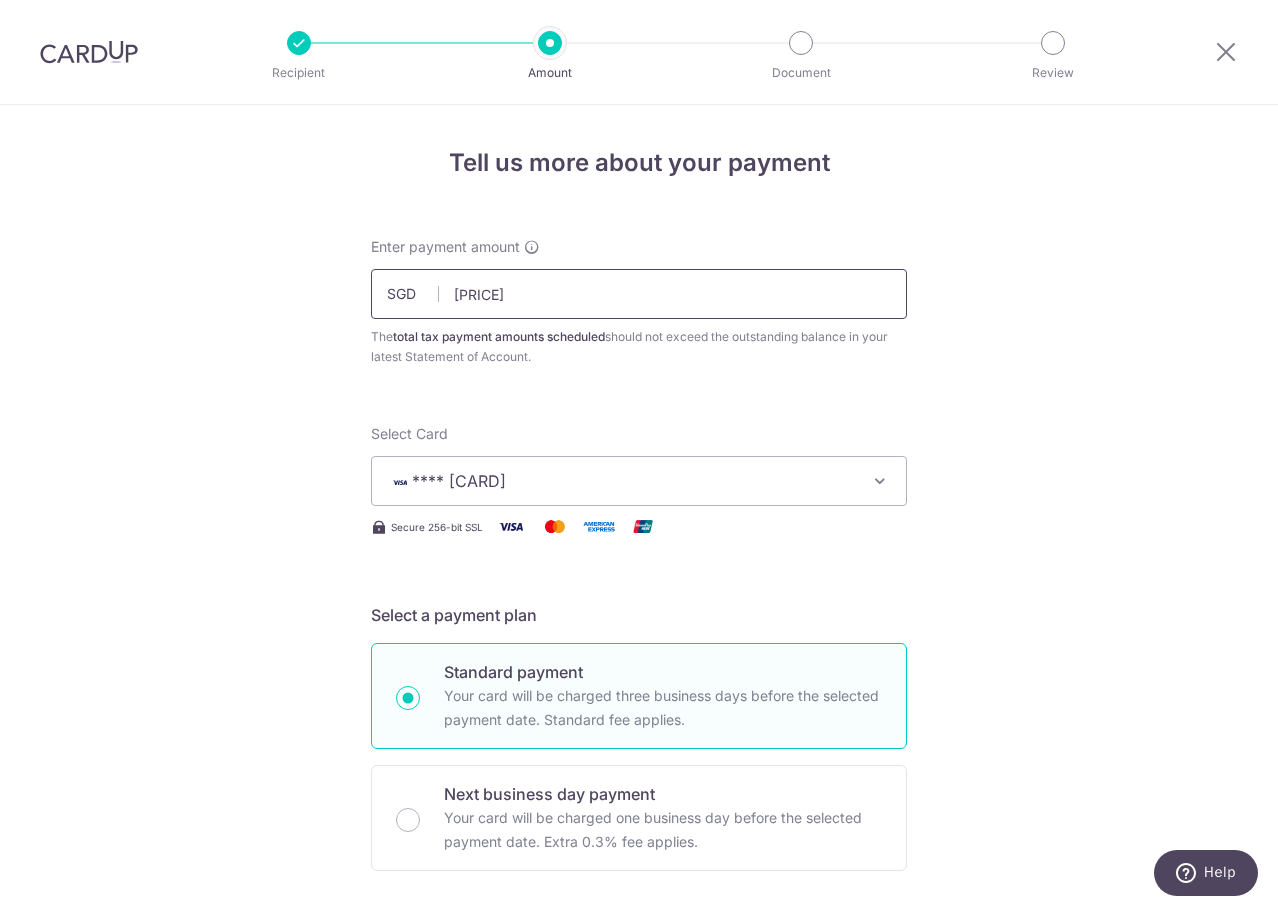 drag, startPoint x: 565, startPoint y: 301, endPoint x: 28, endPoint y: 232, distance: 541.4148 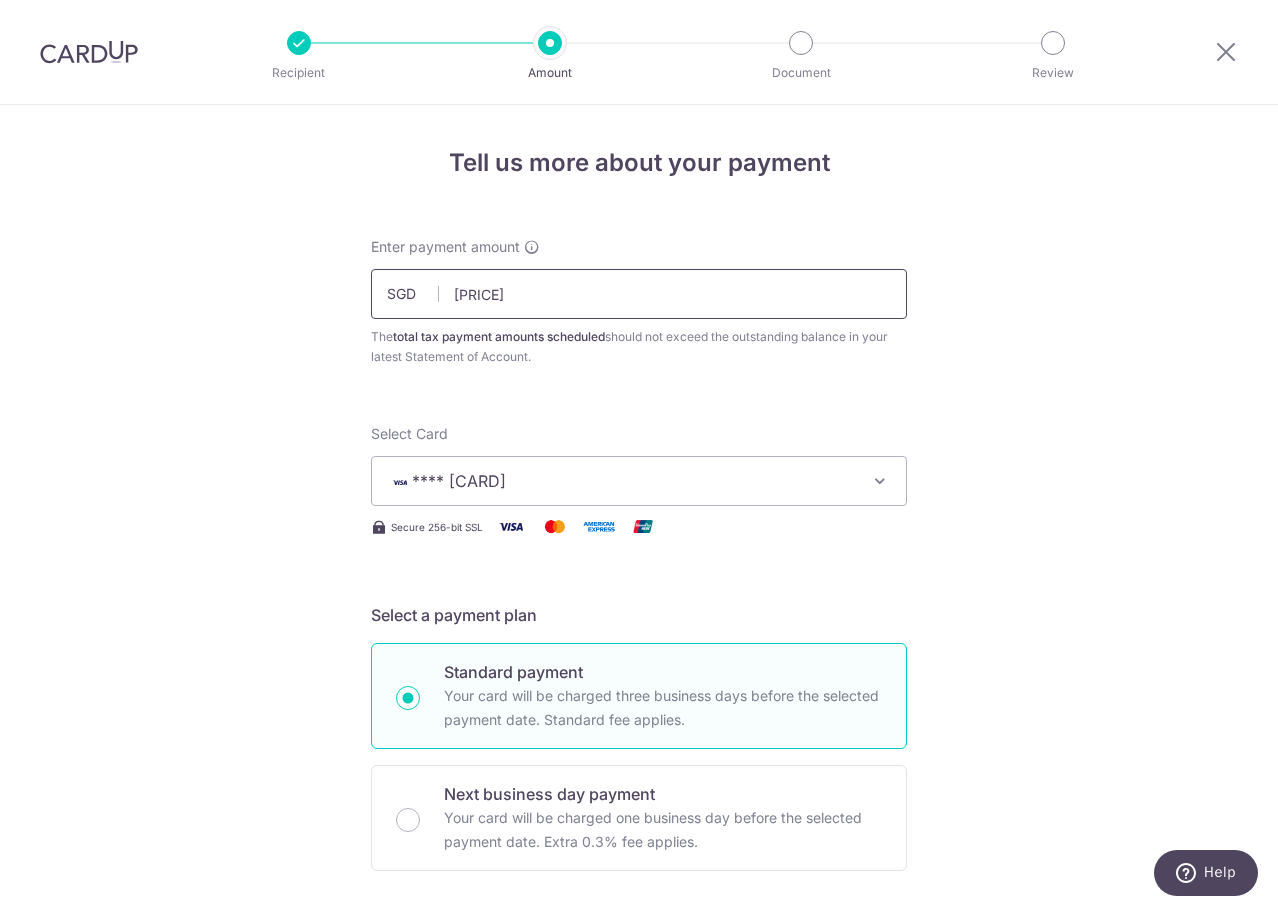 type on "383.55" 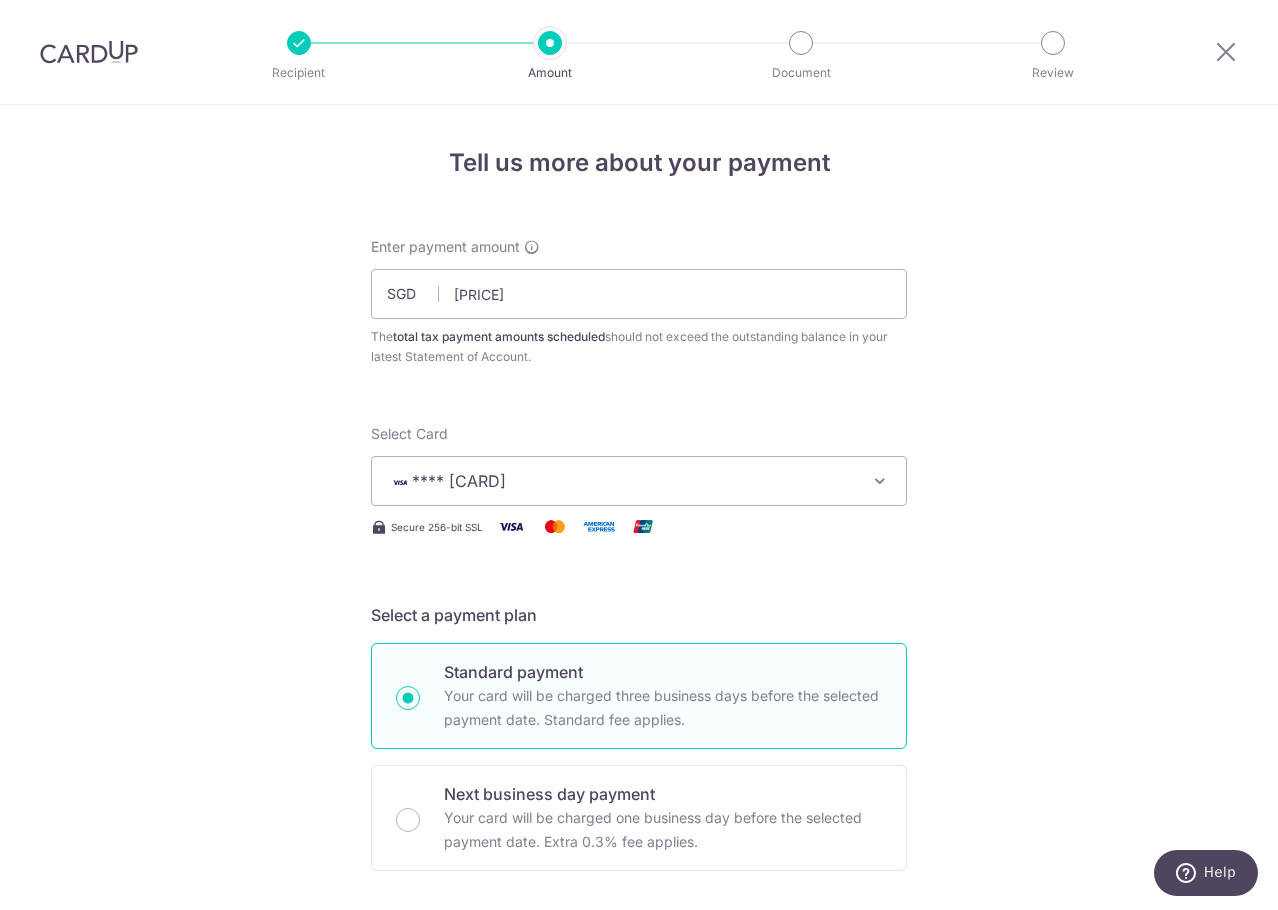 type 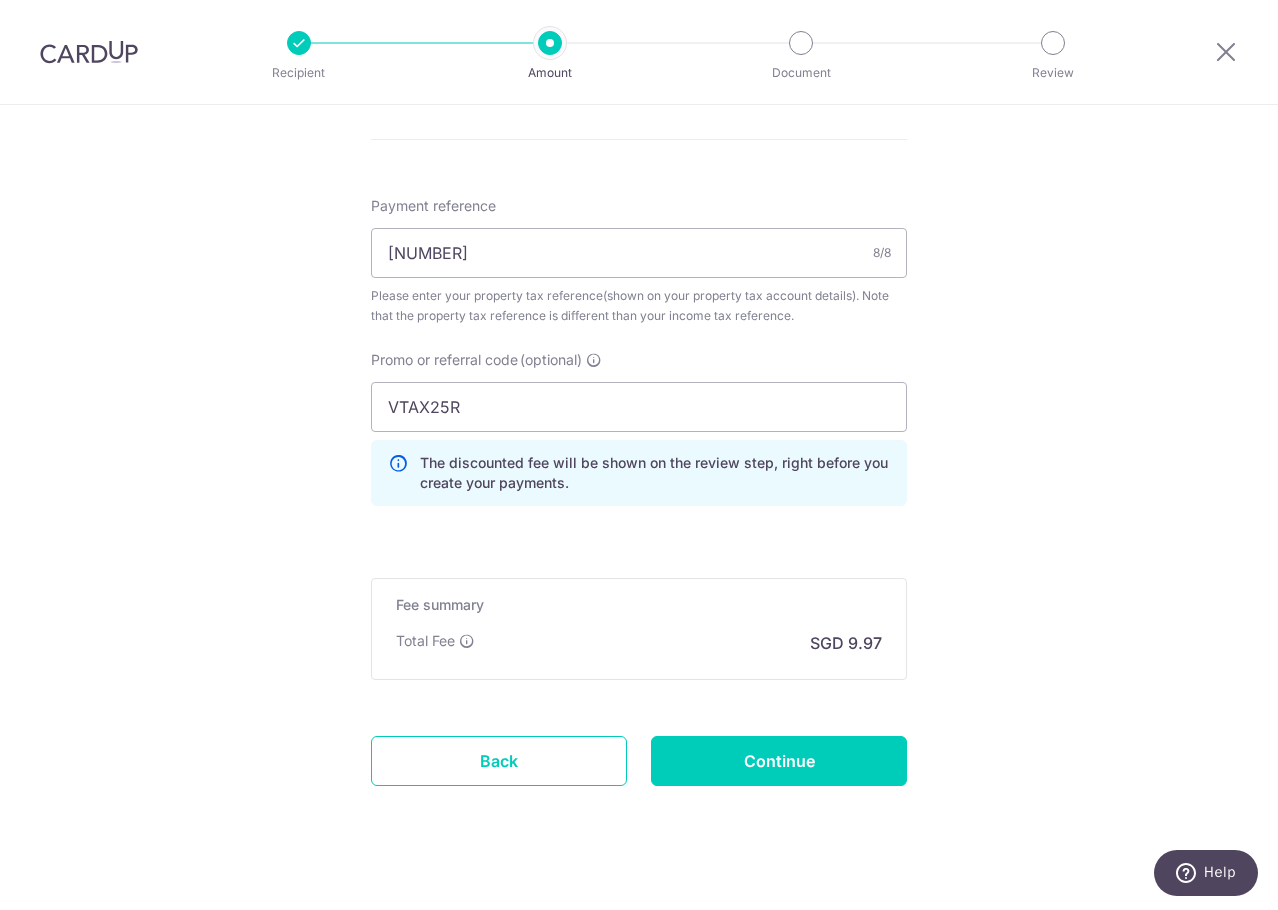 scroll, scrollTop: 1200, scrollLeft: 0, axis: vertical 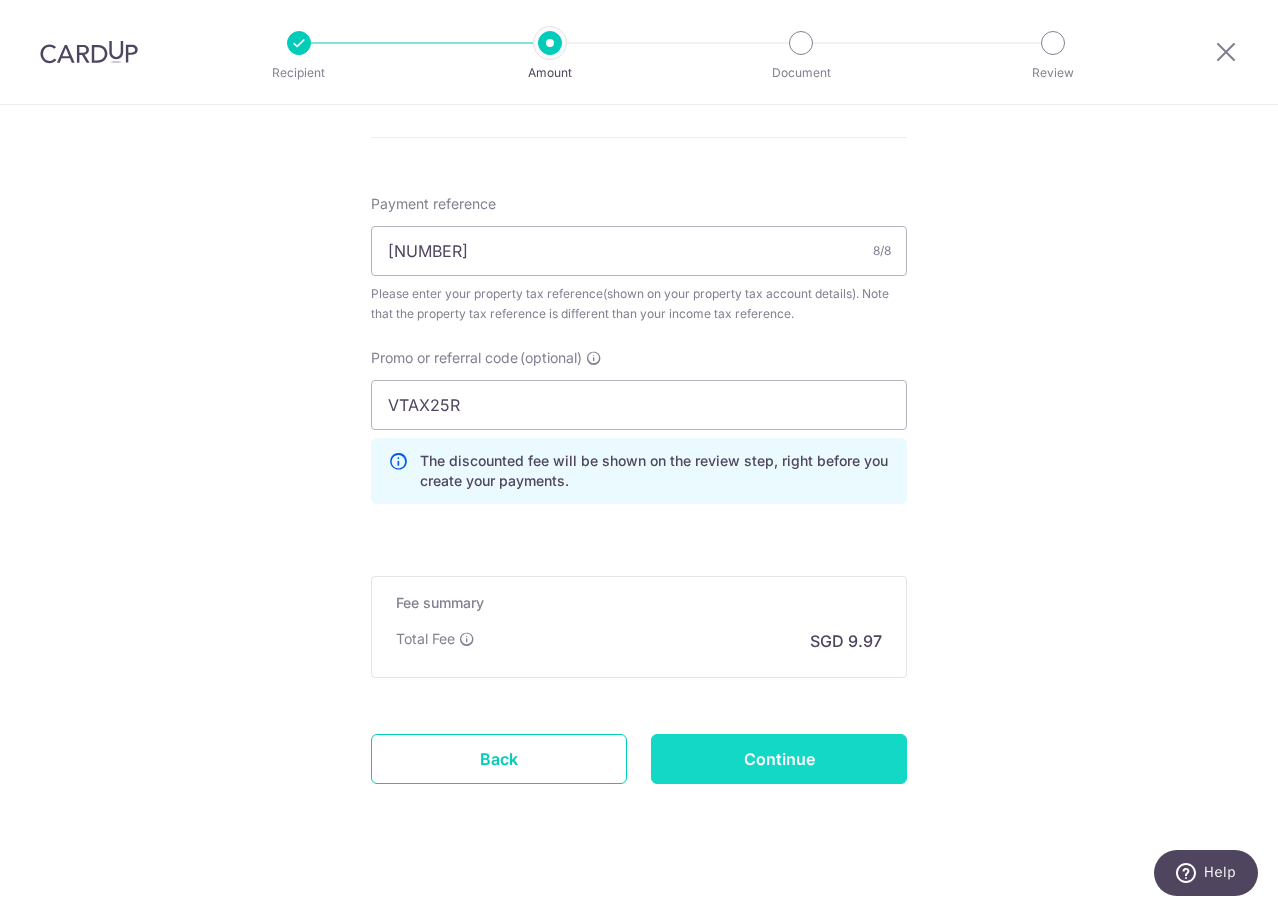 click on "Continue" at bounding box center (779, 759) 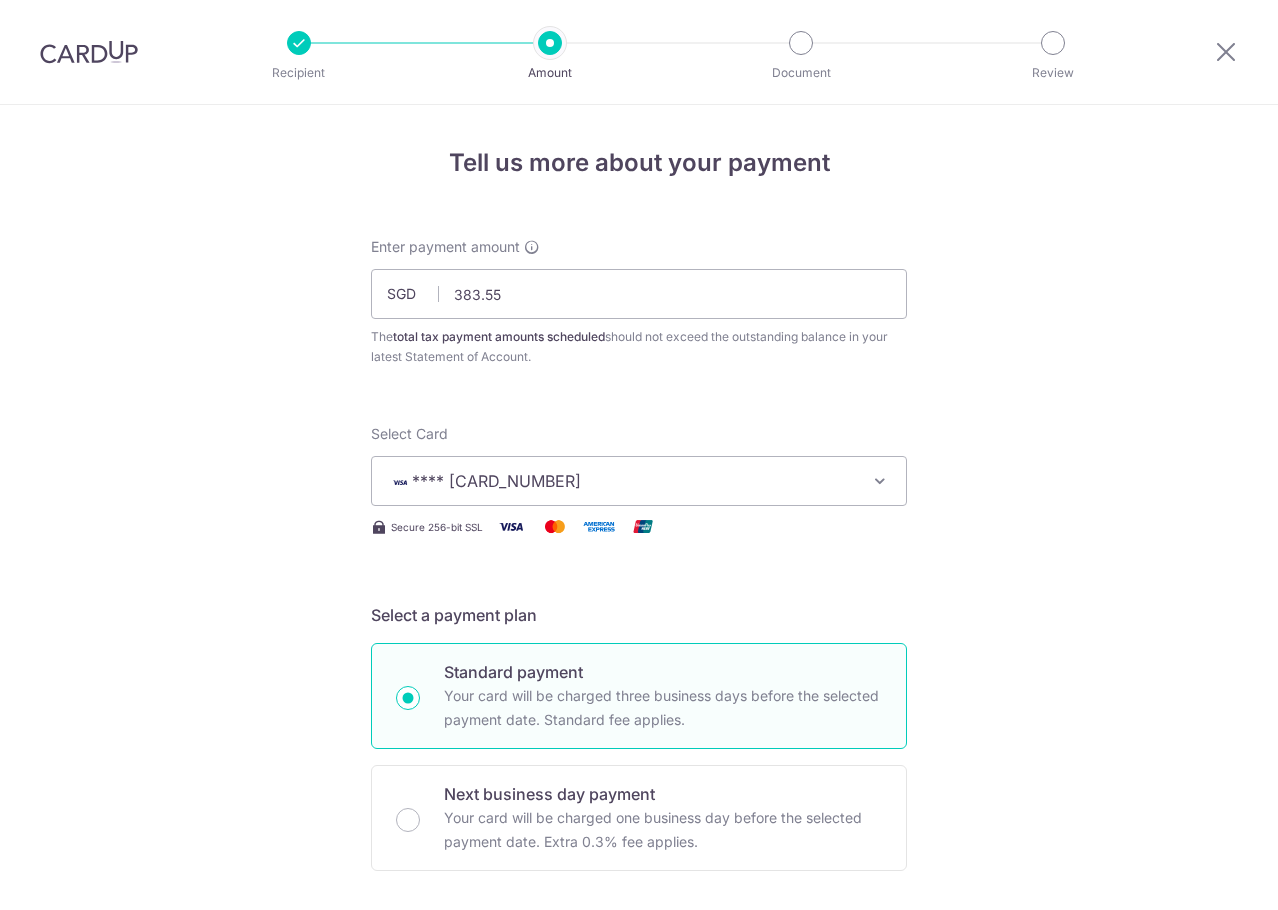 scroll, scrollTop: 0, scrollLeft: 0, axis: both 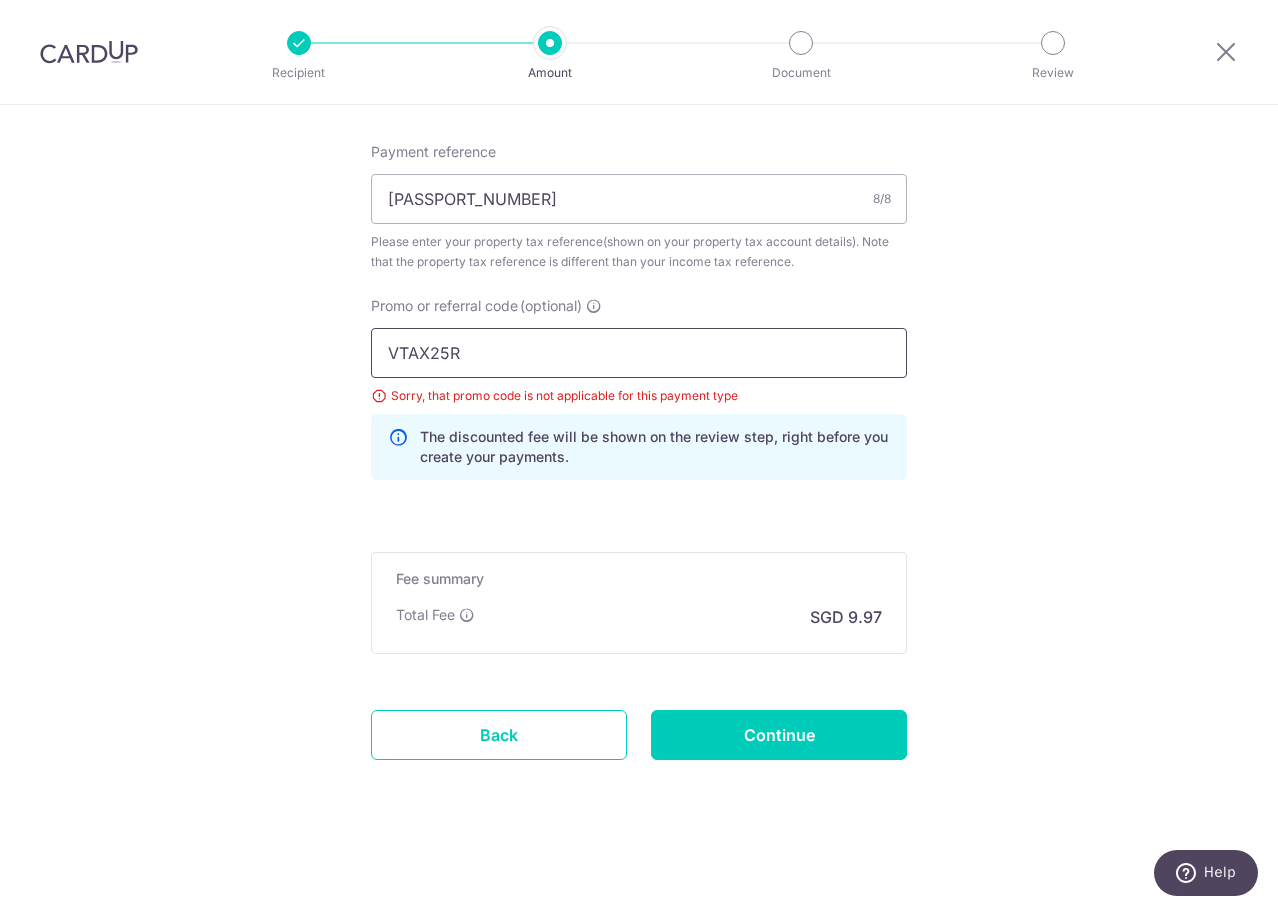 drag, startPoint x: 459, startPoint y: 327, endPoint x: 443, endPoint y: 332, distance: 16.763054 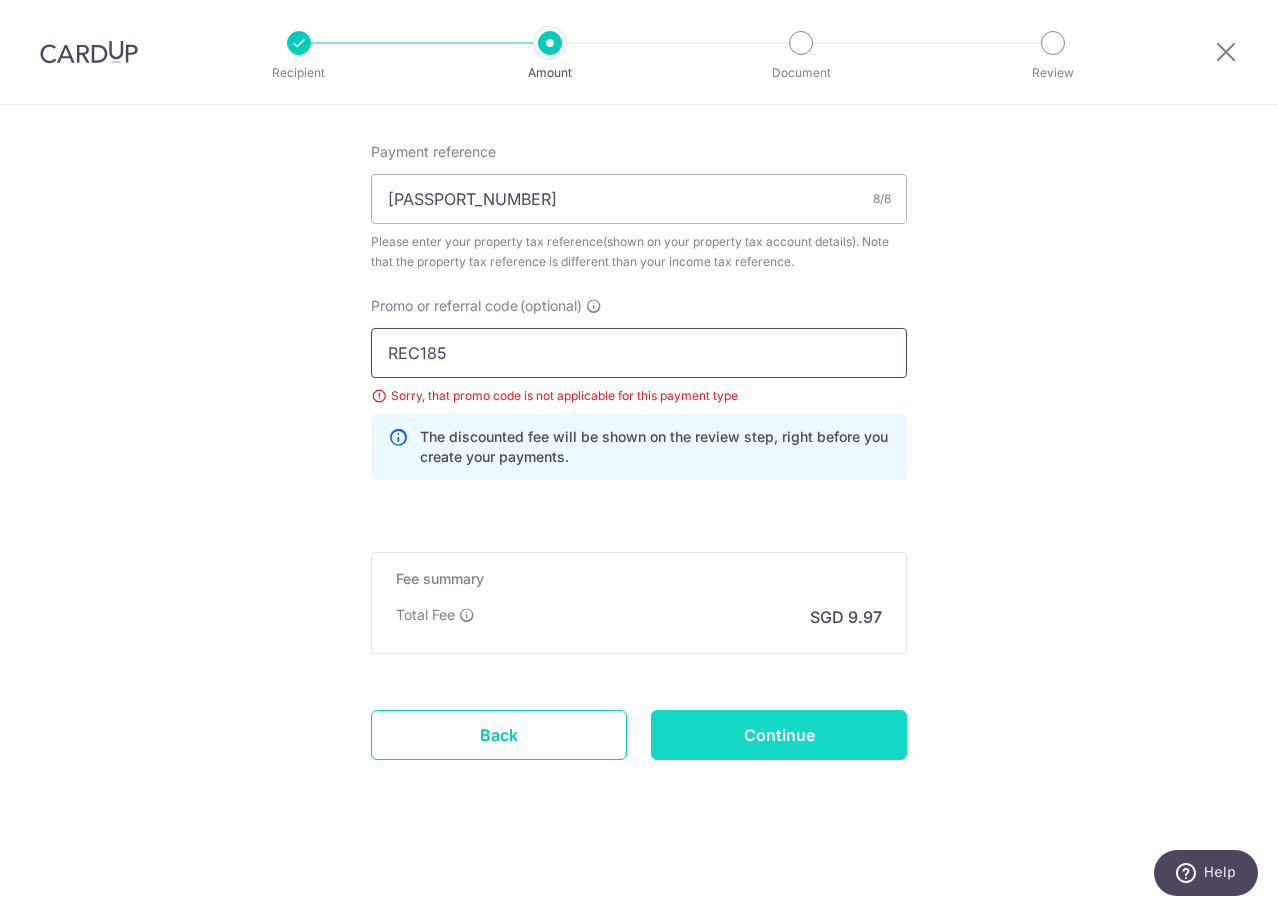 type on "REC185" 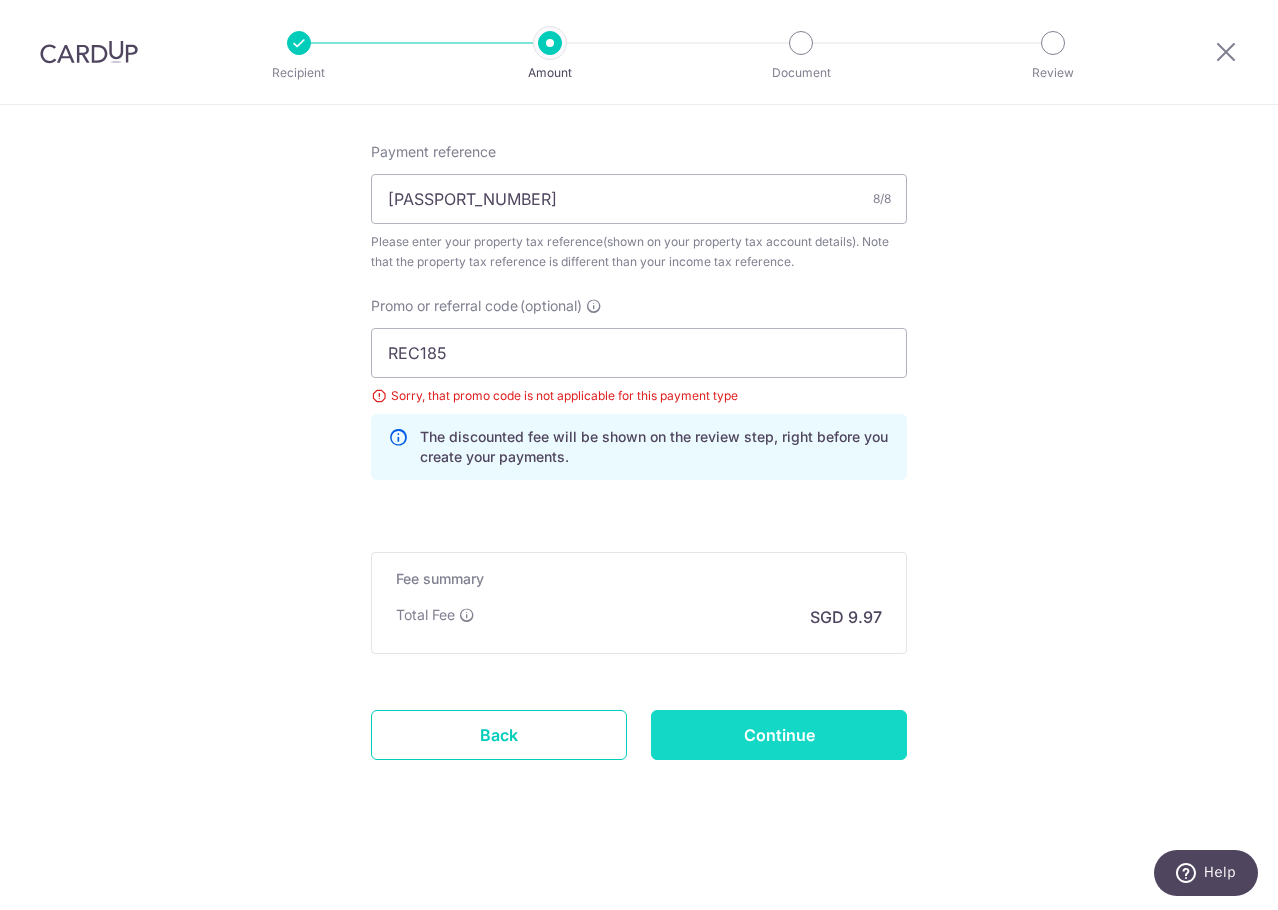 click on "Continue" at bounding box center [779, 735] 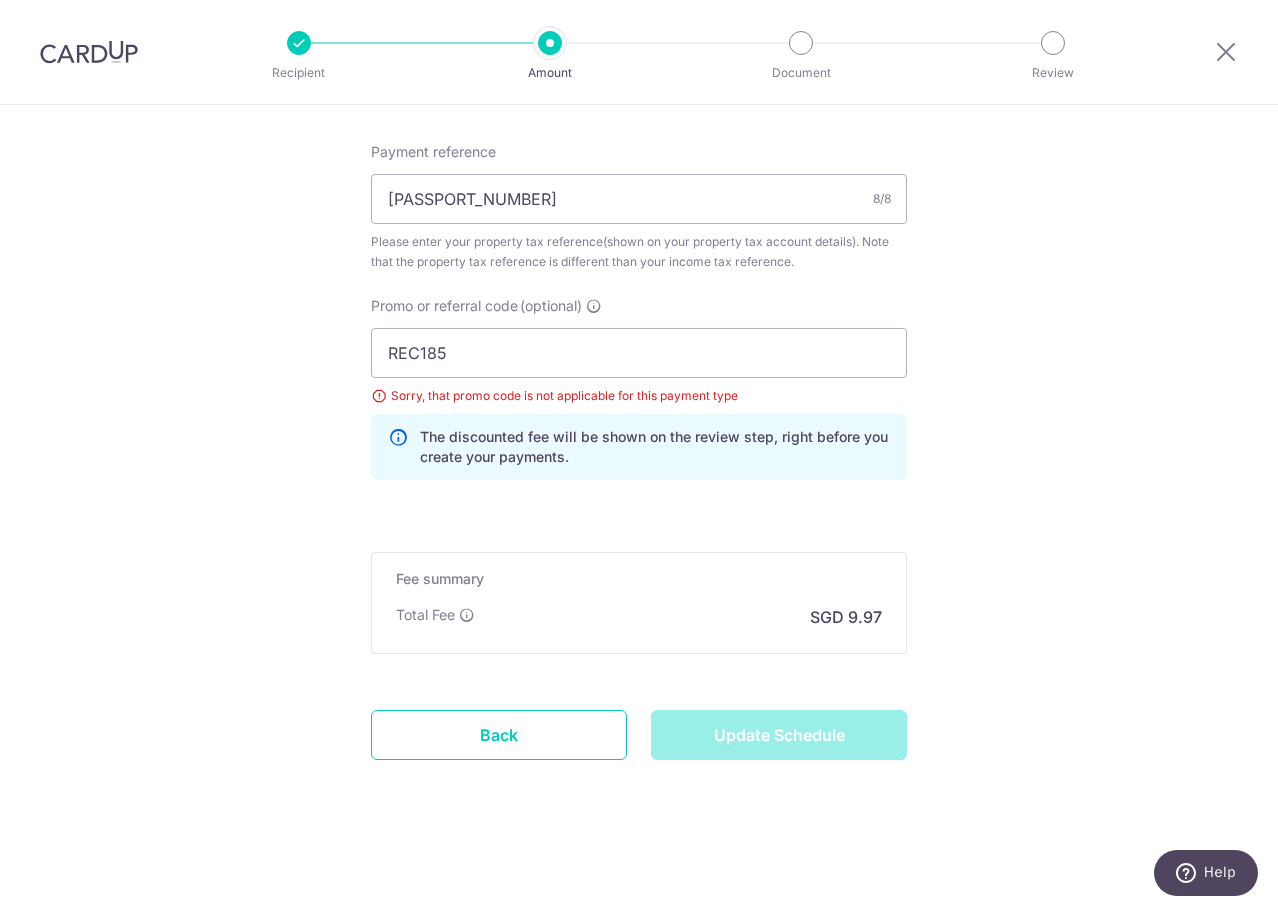 type on "Update Schedule" 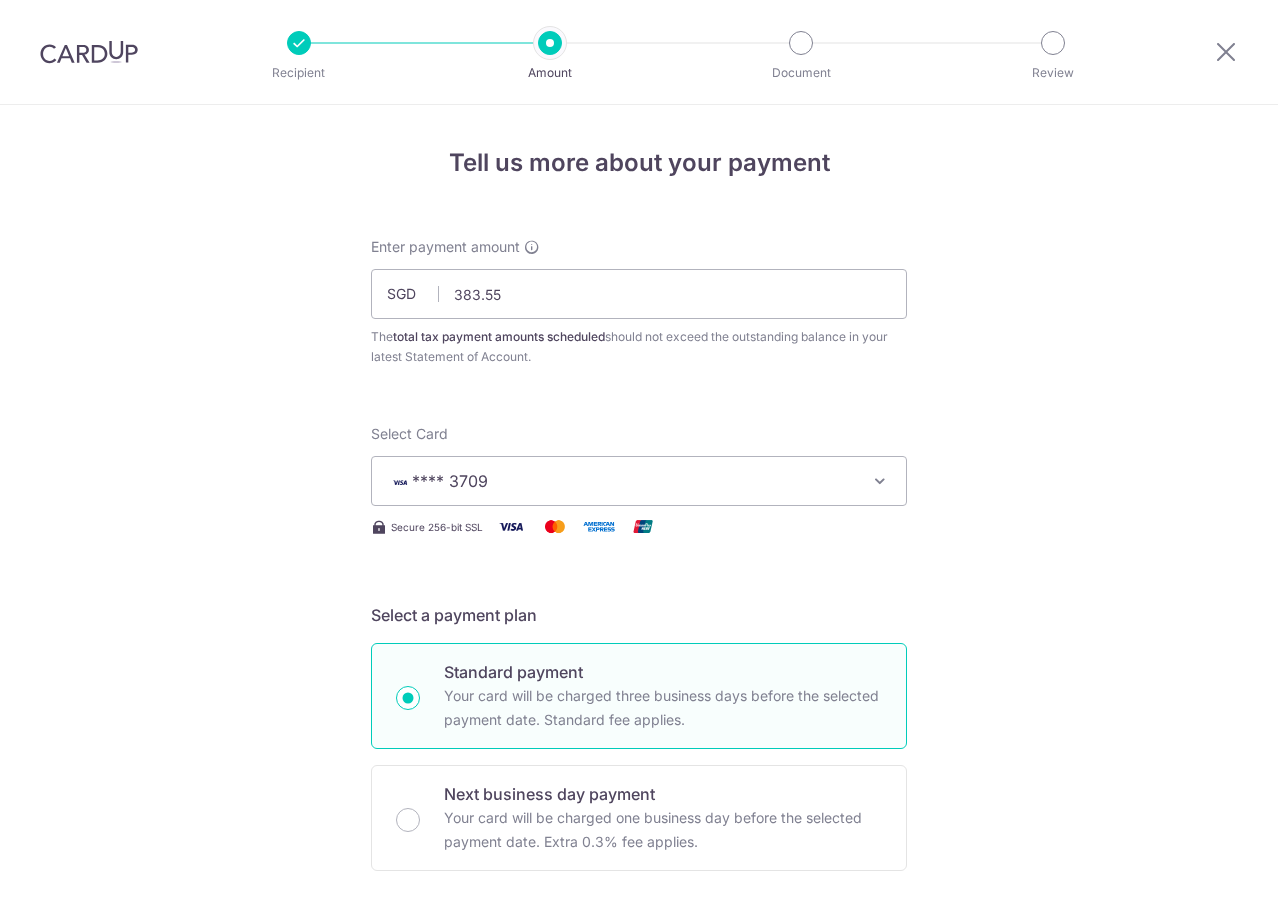 scroll, scrollTop: 0, scrollLeft: 0, axis: both 